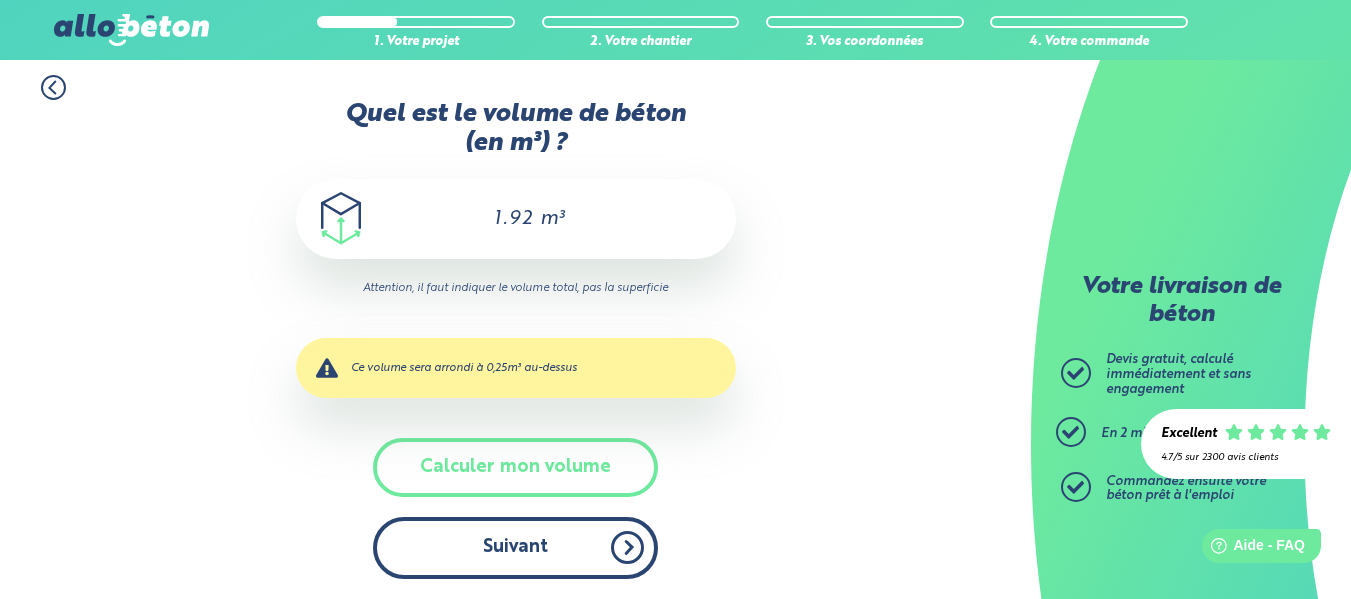 scroll, scrollTop: 5, scrollLeft: 0, axis: vertical 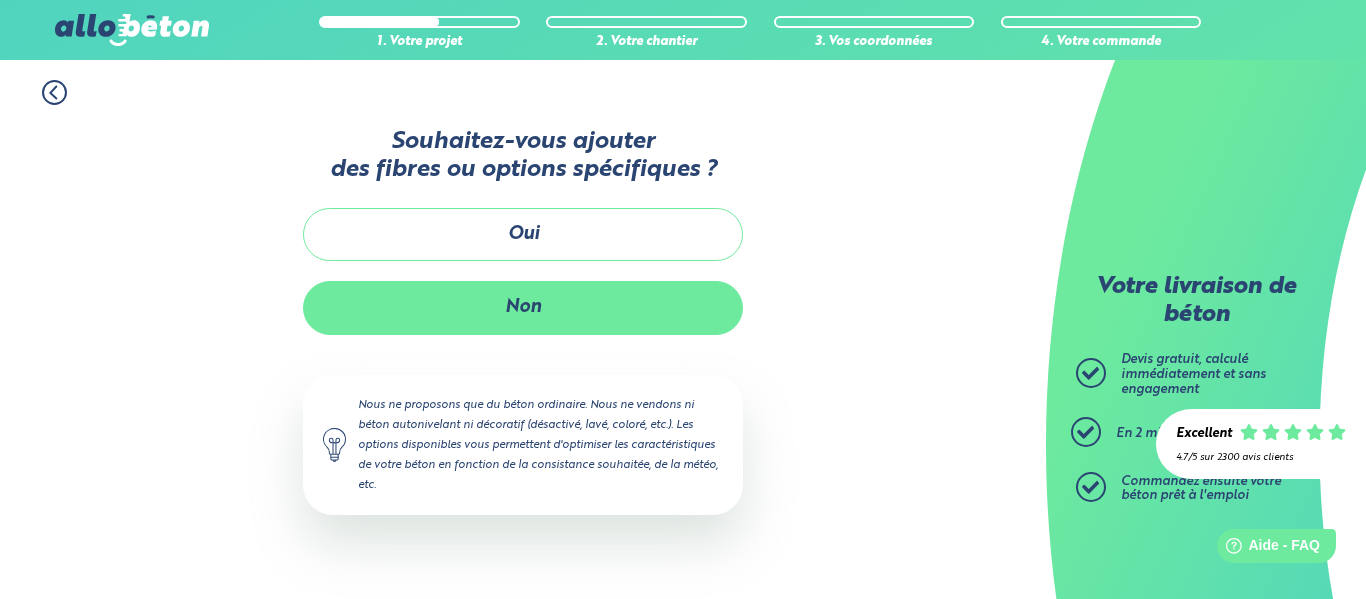 click on "Non" at bounding box center (523, 307) 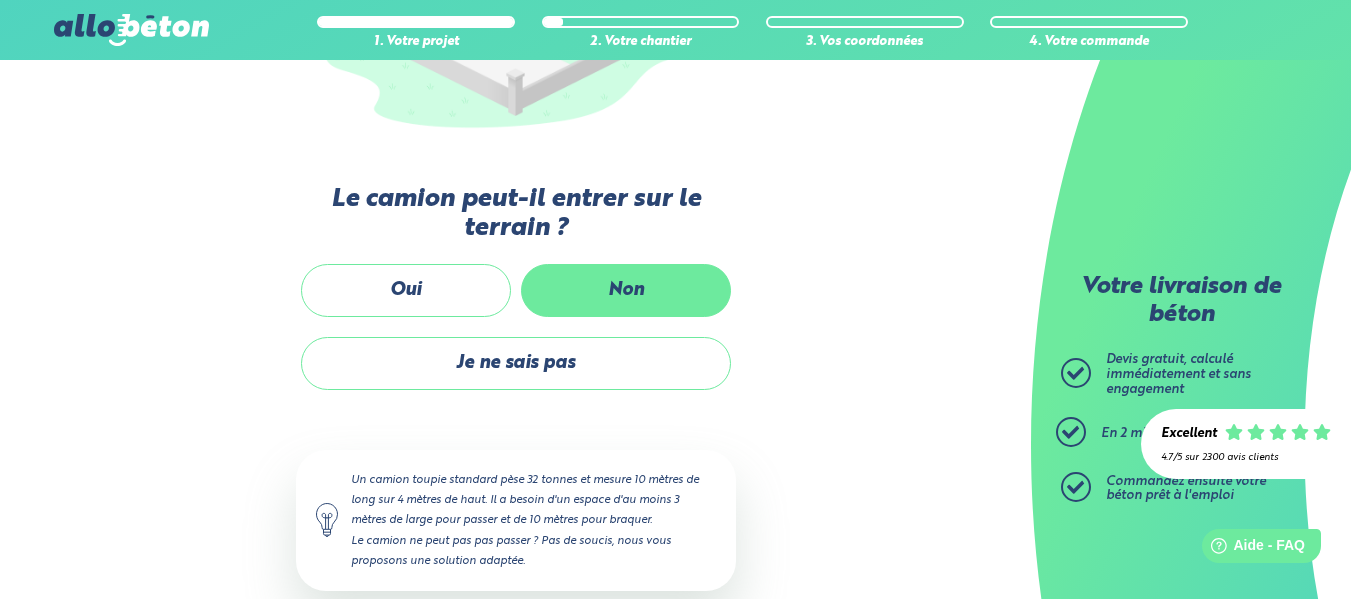 scroll, scrollTop: 460, scrollLeft: 0, axis: vertical 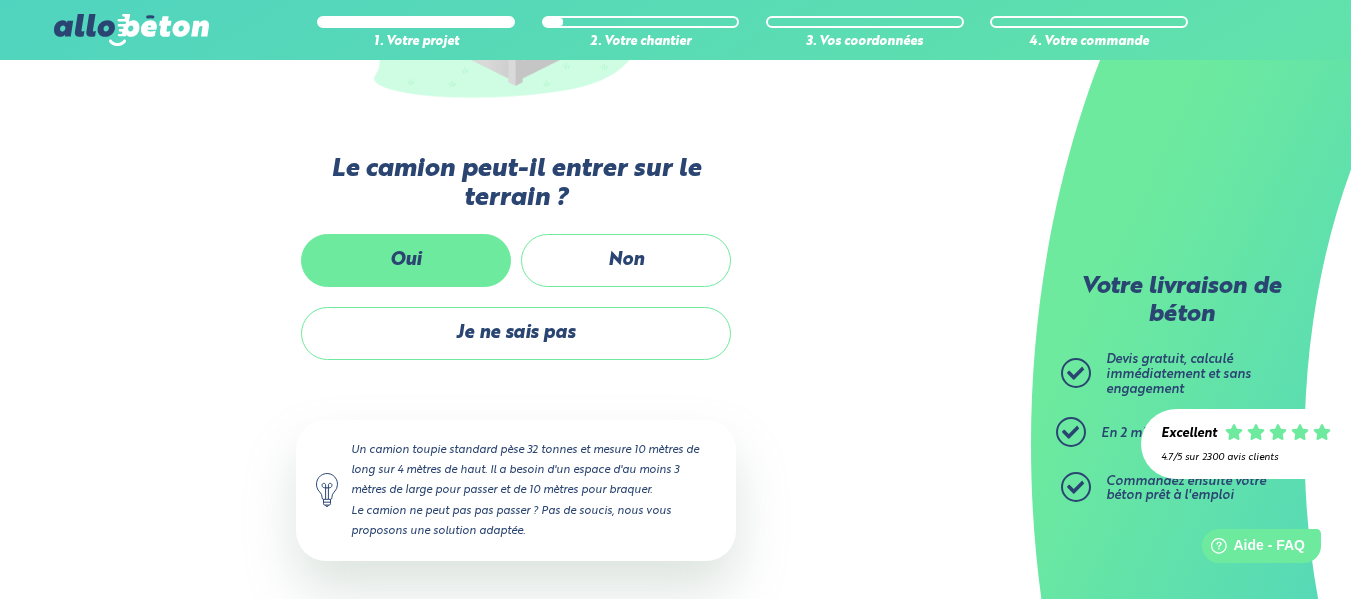 click on "Oui" at bounding box center (406, 260) 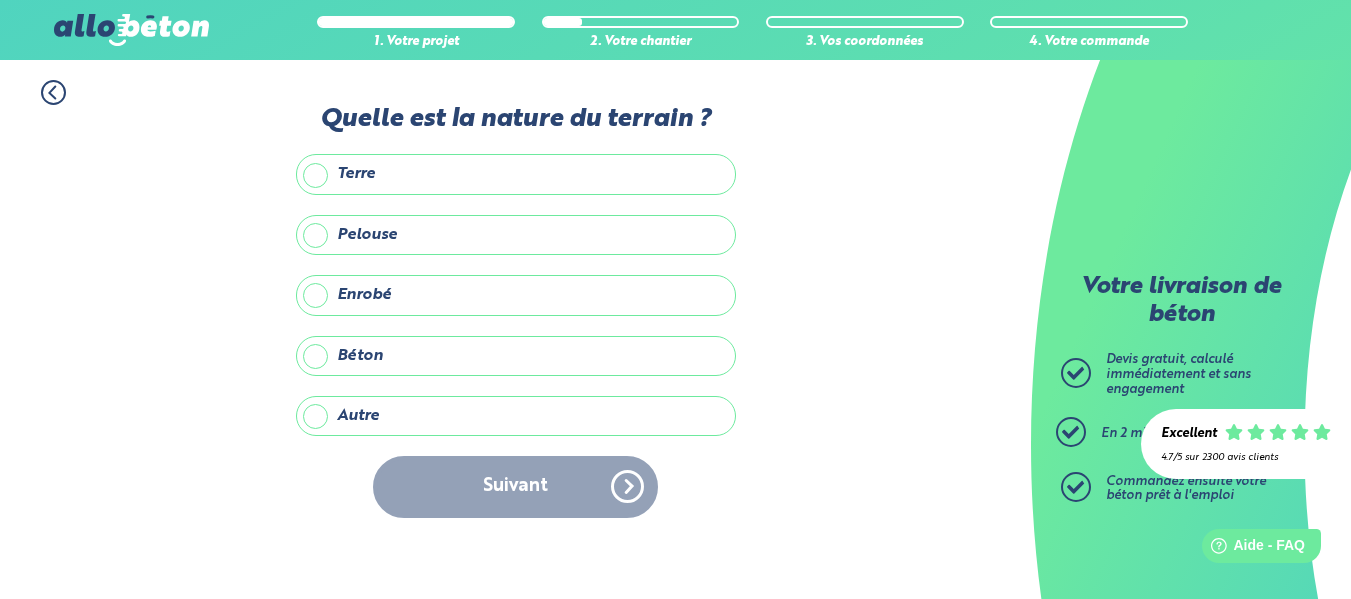 scroll, scrollTop: 0, scrollLeft: 0, axis: both 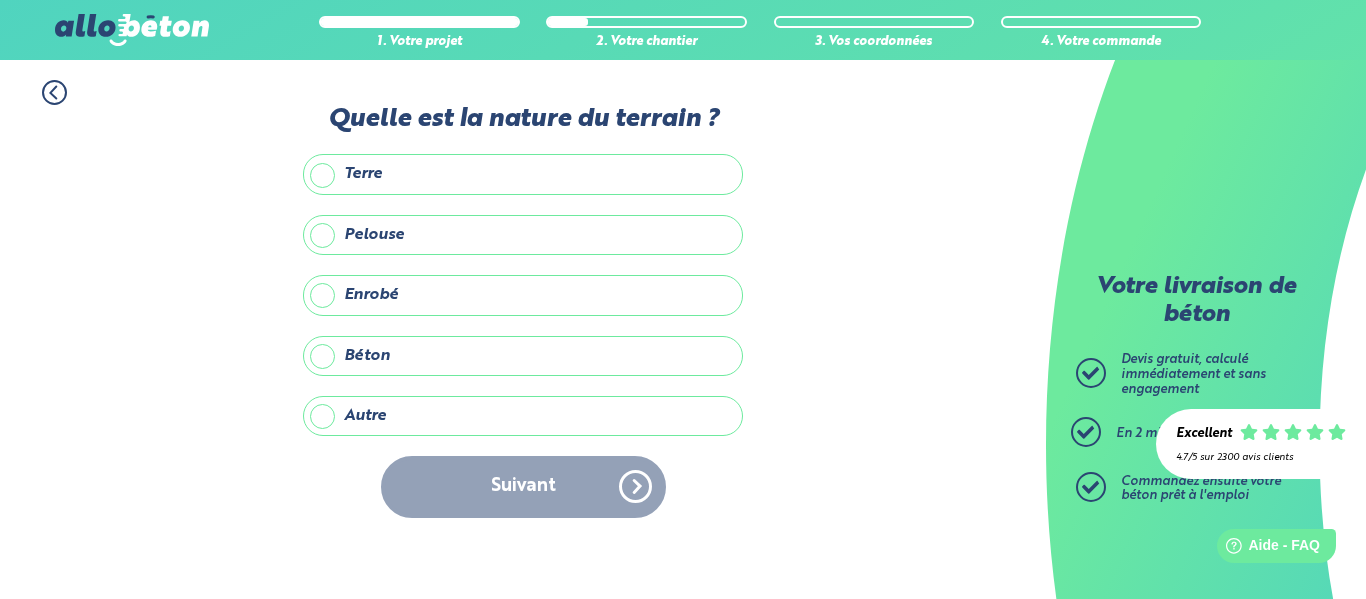click on "Béton" at bounding box center [523, 356] 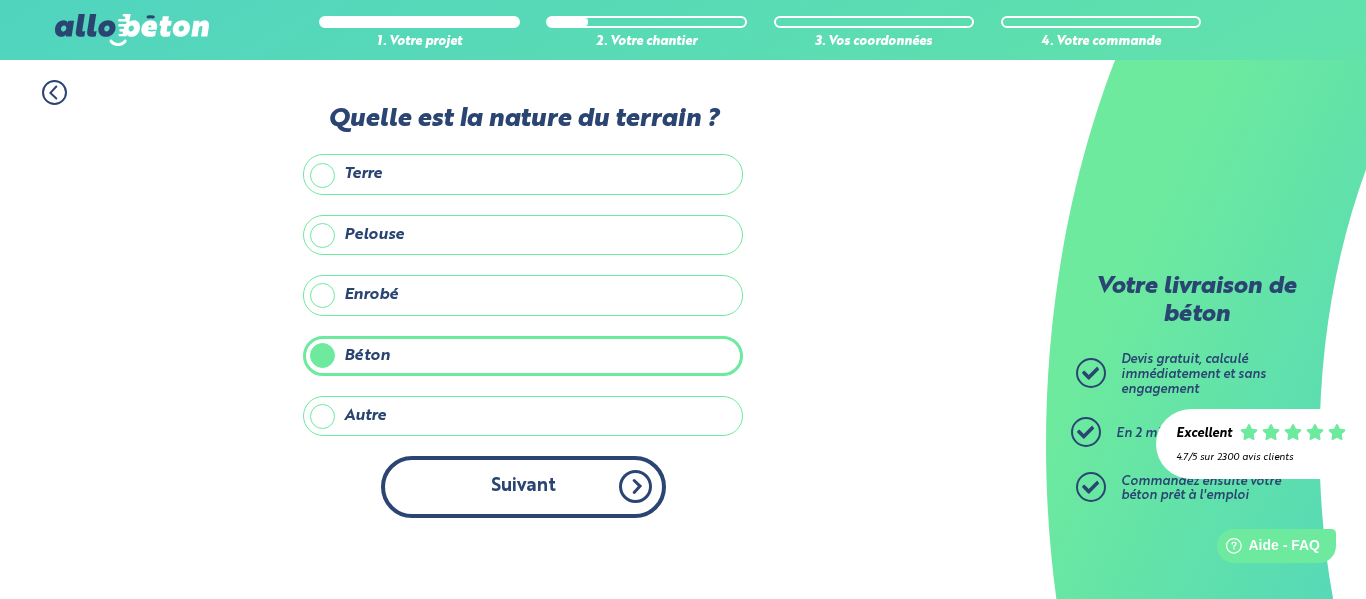 click on "Suivant" at bounding box center (523, 486) 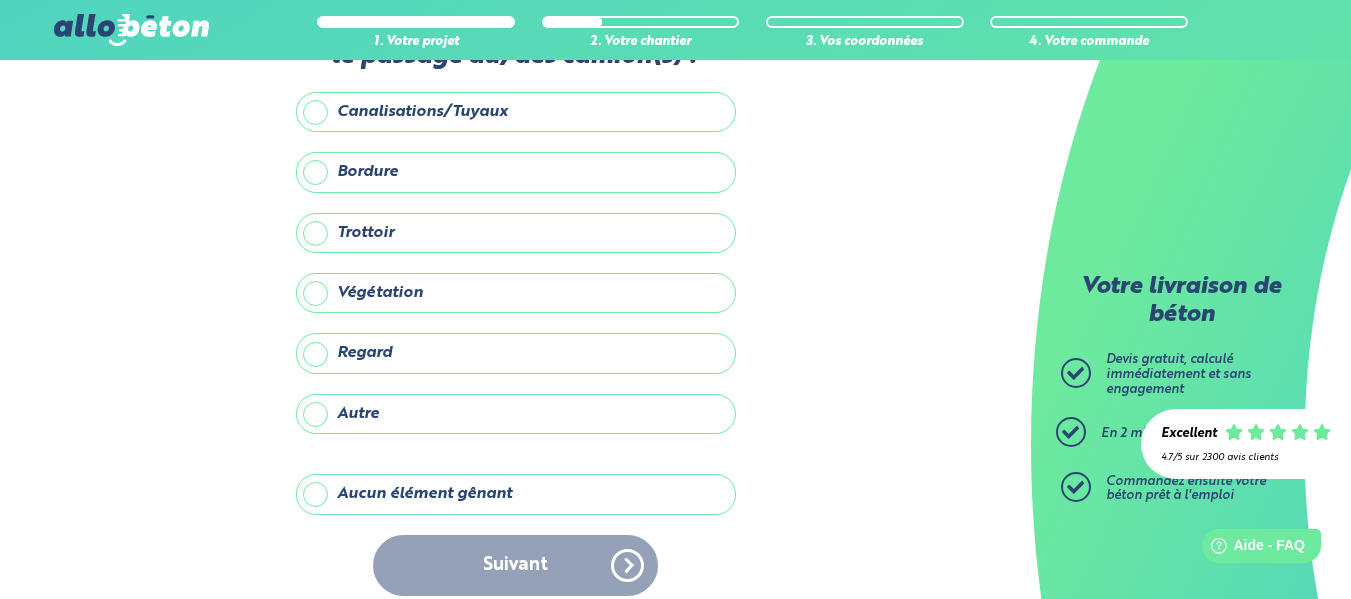 scroll, scrollTop: 109, scrollLeft: 0, axis: vertical 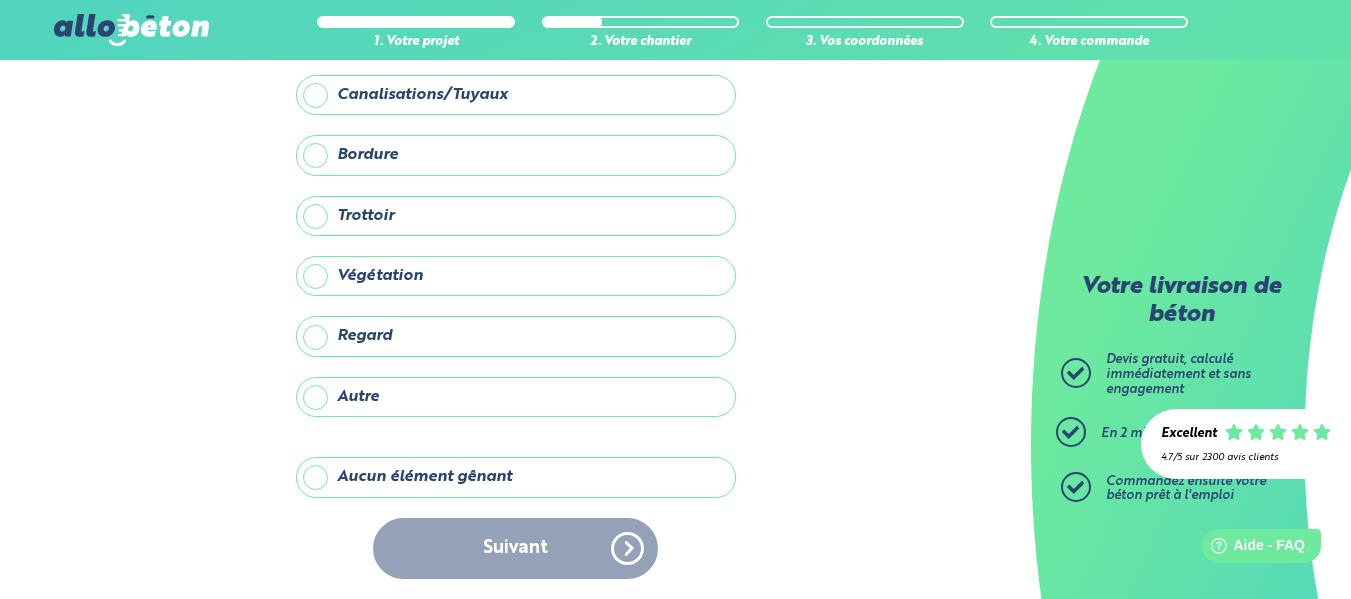 click on "Aucun élément gênant" at bounding box center [516, 477] 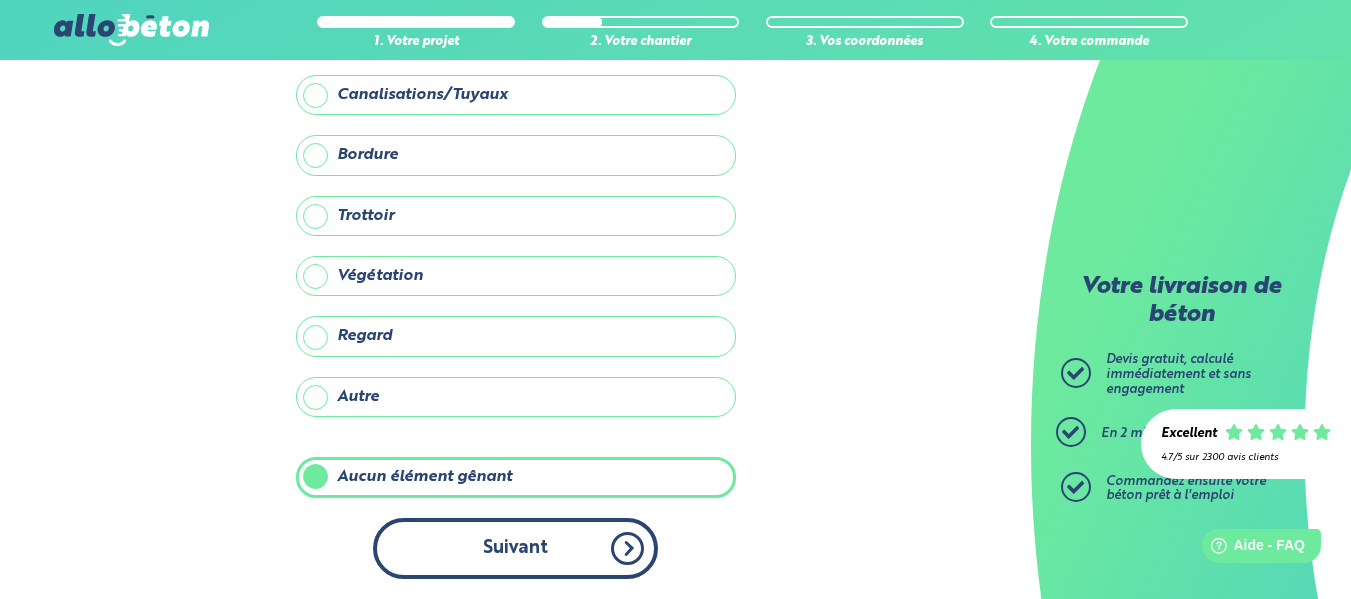 click on "Suivant" at bounding box center [515, 548] 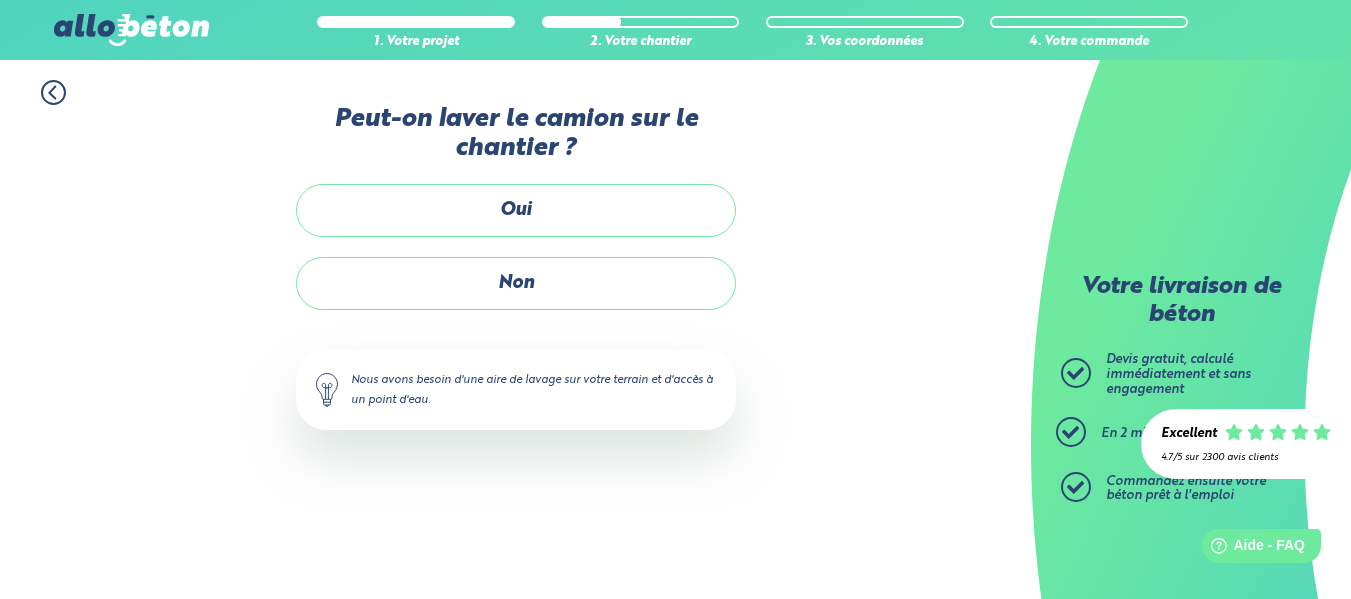 scroll, scrollTop: 0, scrollLeft: 0, axis: both 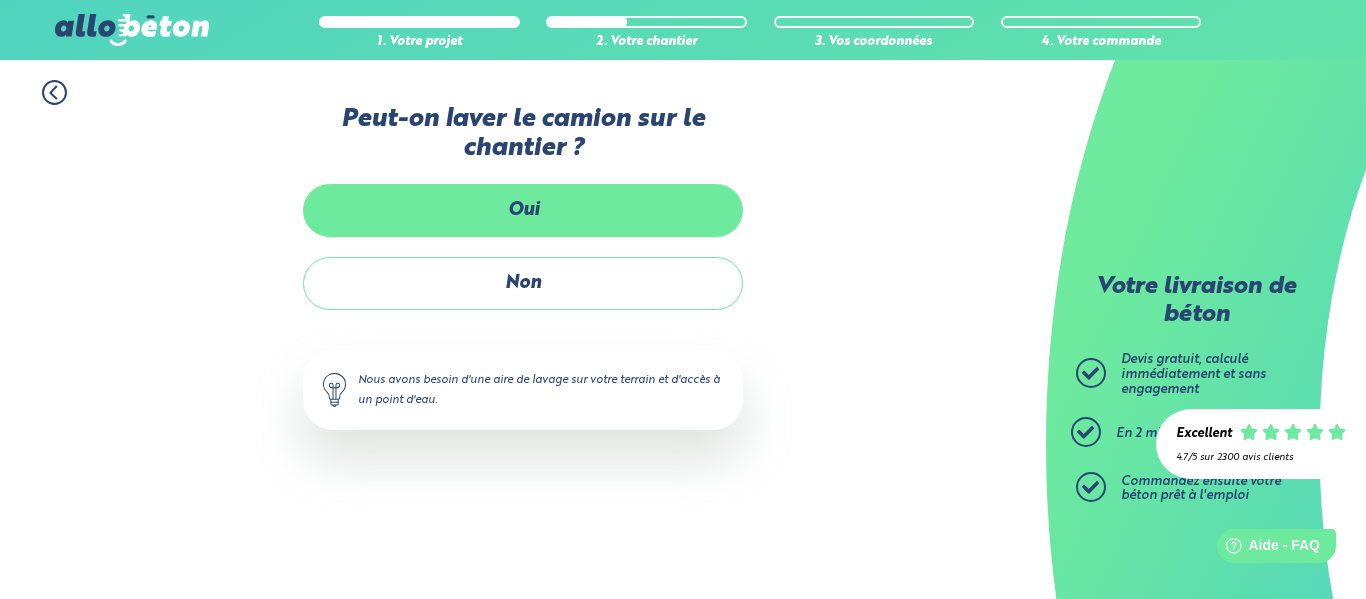 click on "Oui" at bounding box center [523, 210] 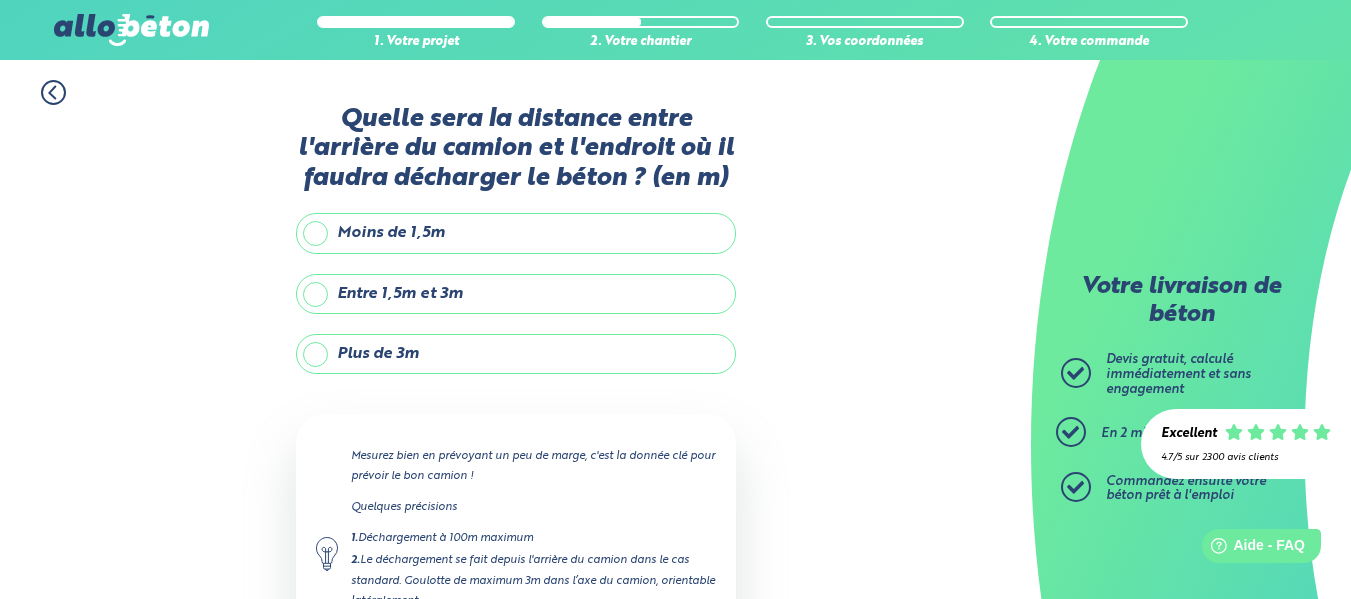 click on "Entre 1,5m et 3m" at bounding box center [516, 294] 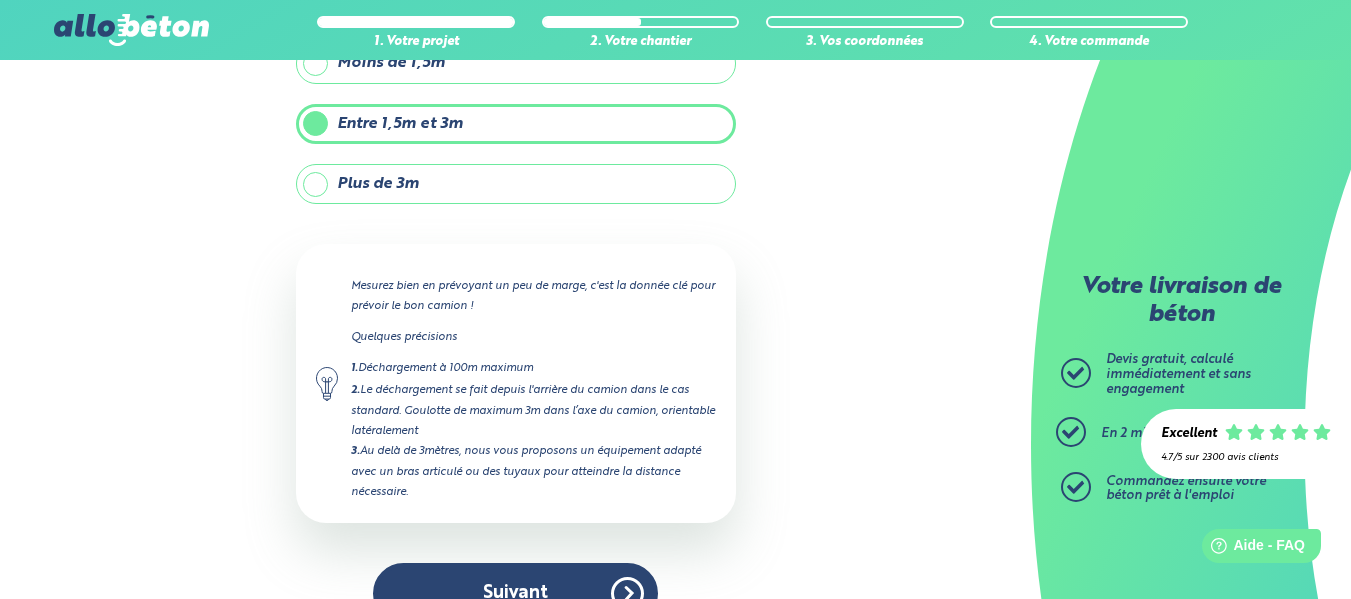scroll, scrollTop: 215, scrollLeft: 0, axis: vertical 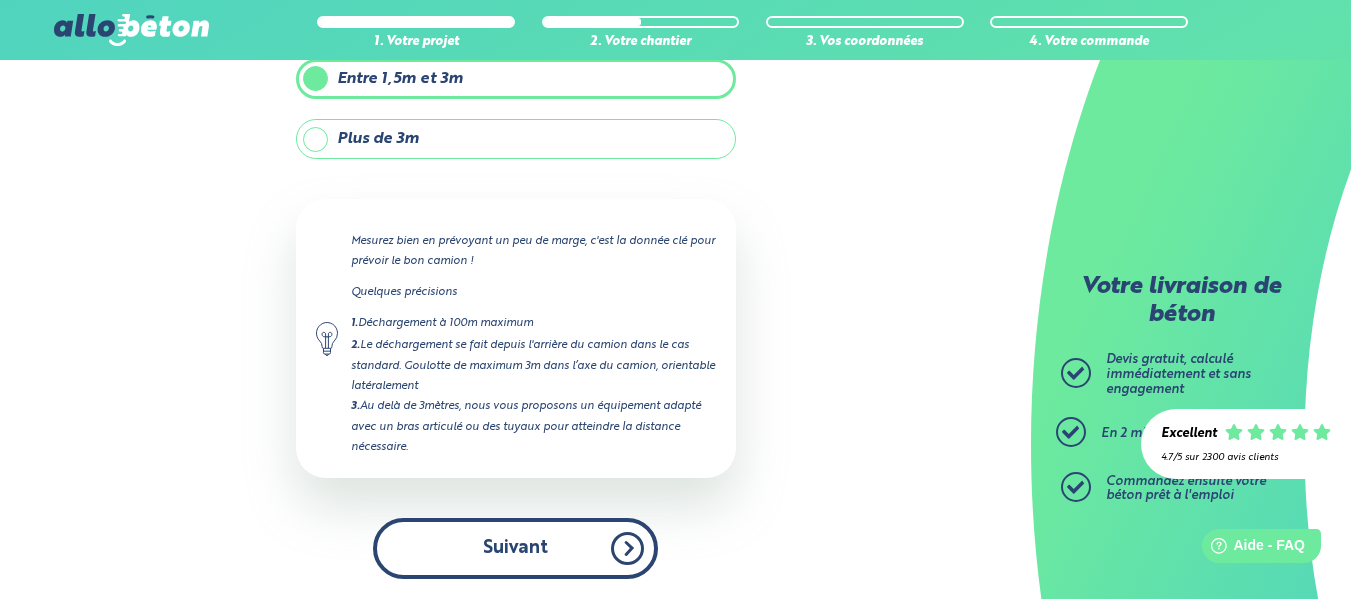 click on "Suivant" at bounding box center [515, 548] 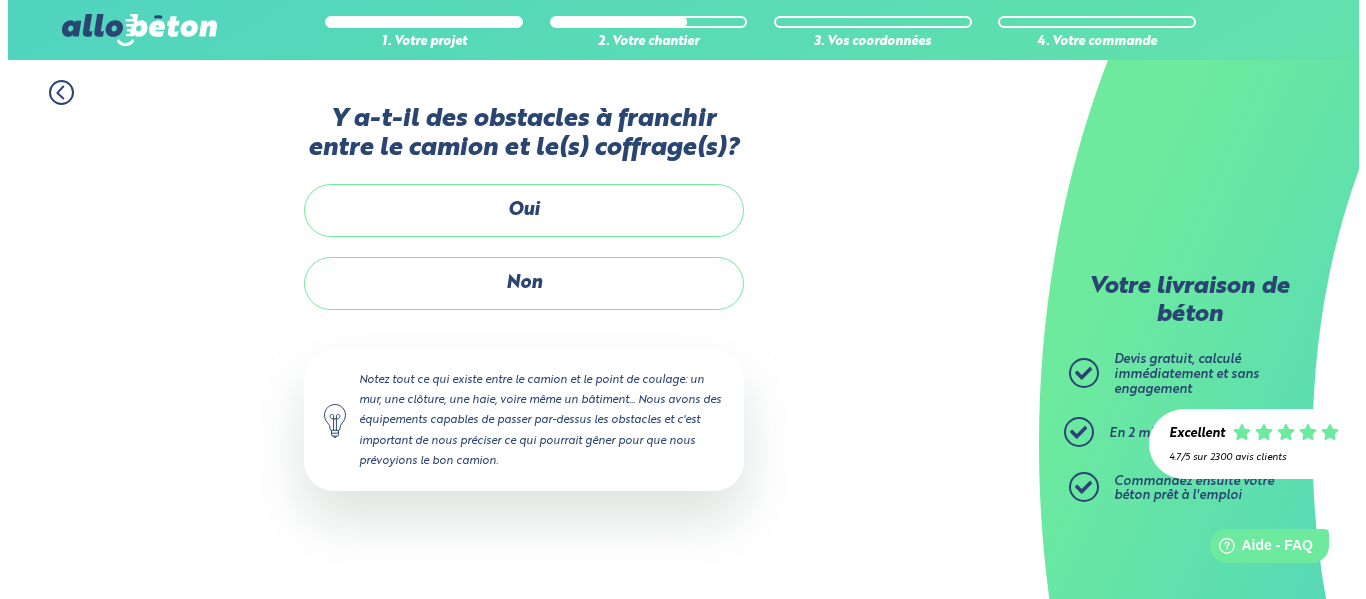 scroll, scrollTop: 0, scrollLeft: 0, axis: both 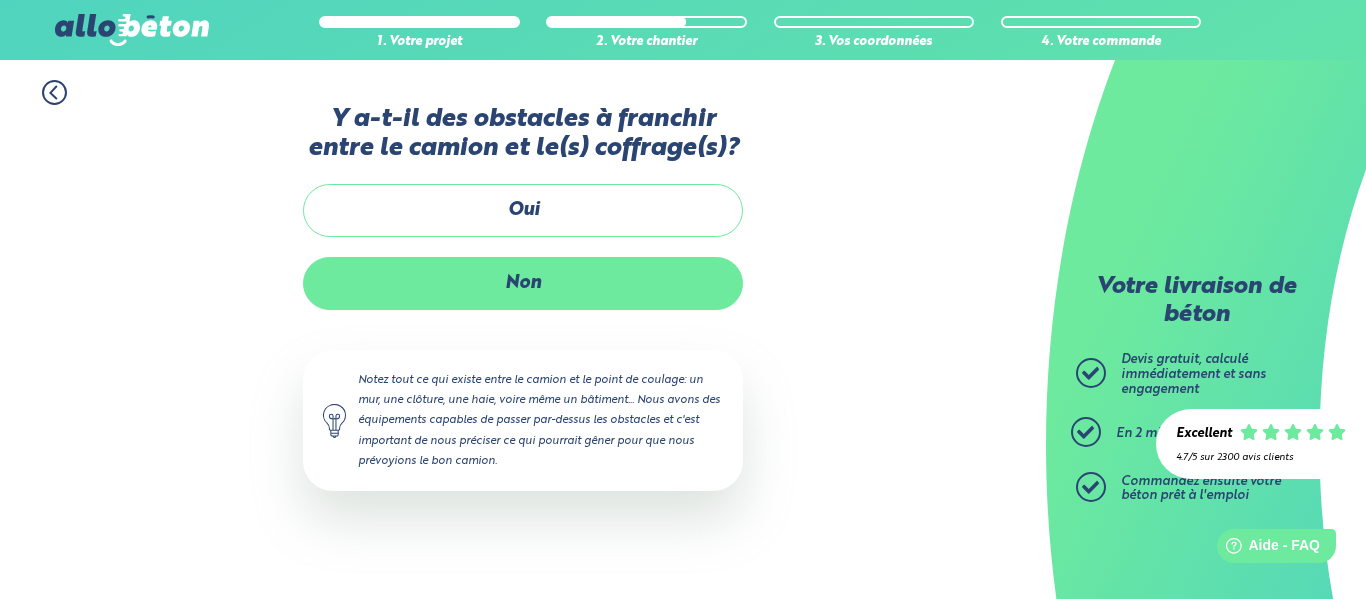 click on "Non" at bounding box center [523, 283] 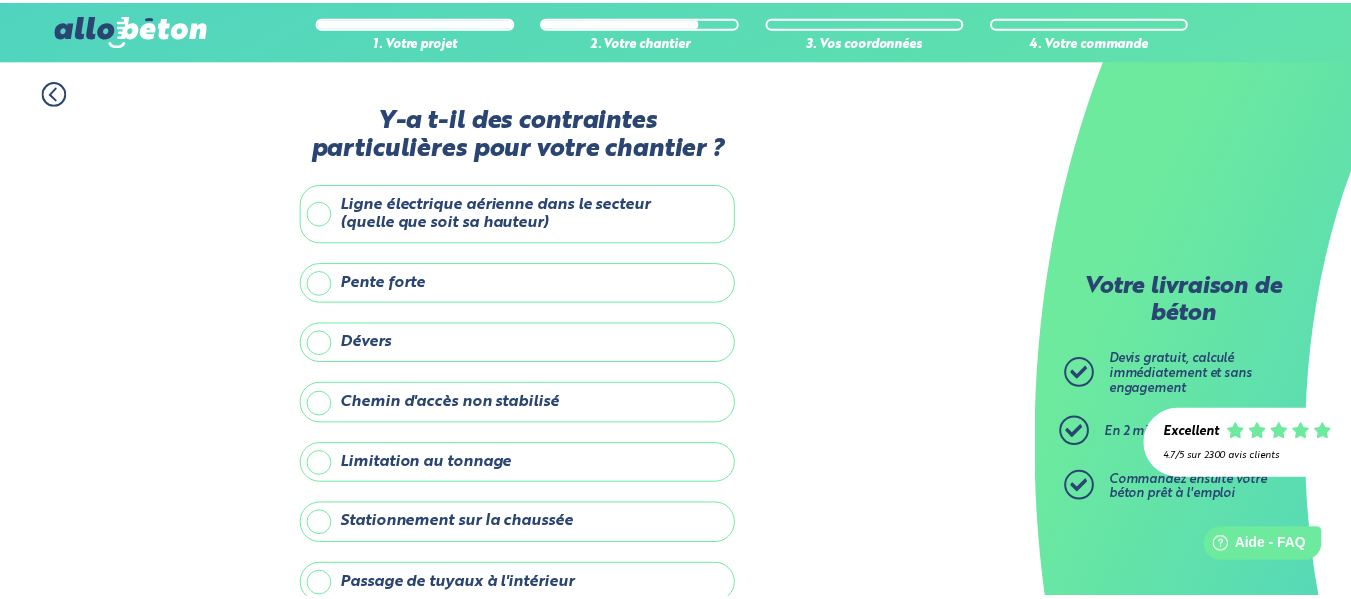 scroll, scrollTop: 328, scrollLeft: 0, axis: vertical 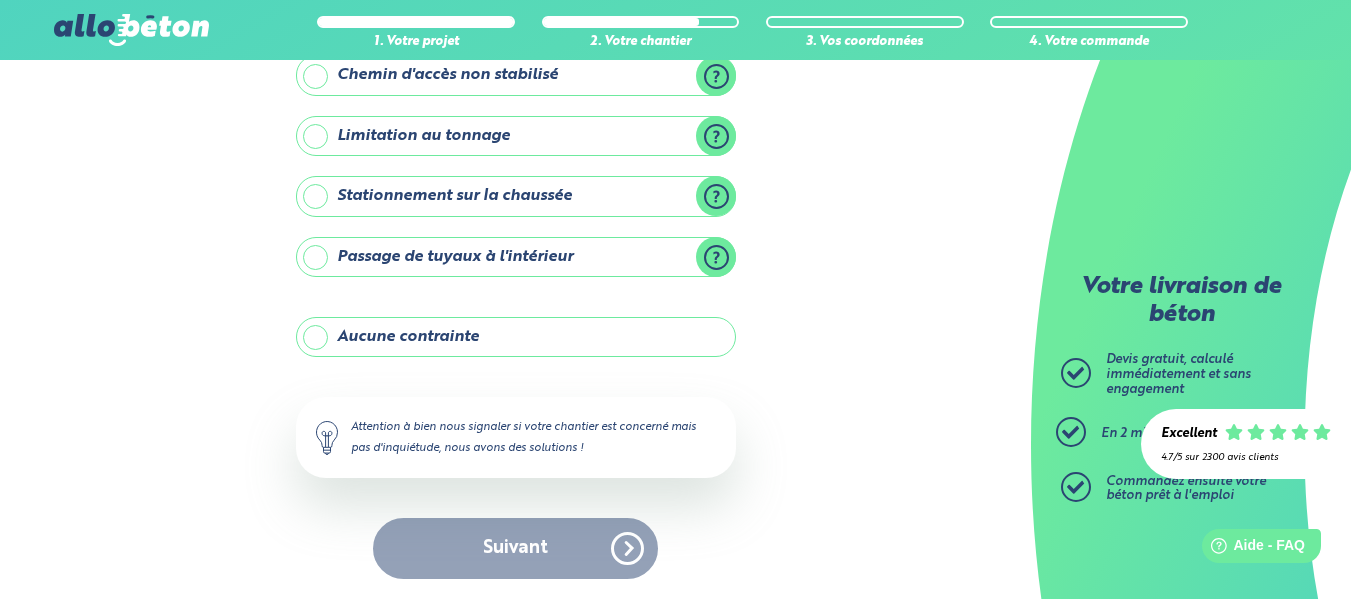 click on "Aucune contrainte" at bounding box center [516, 337] 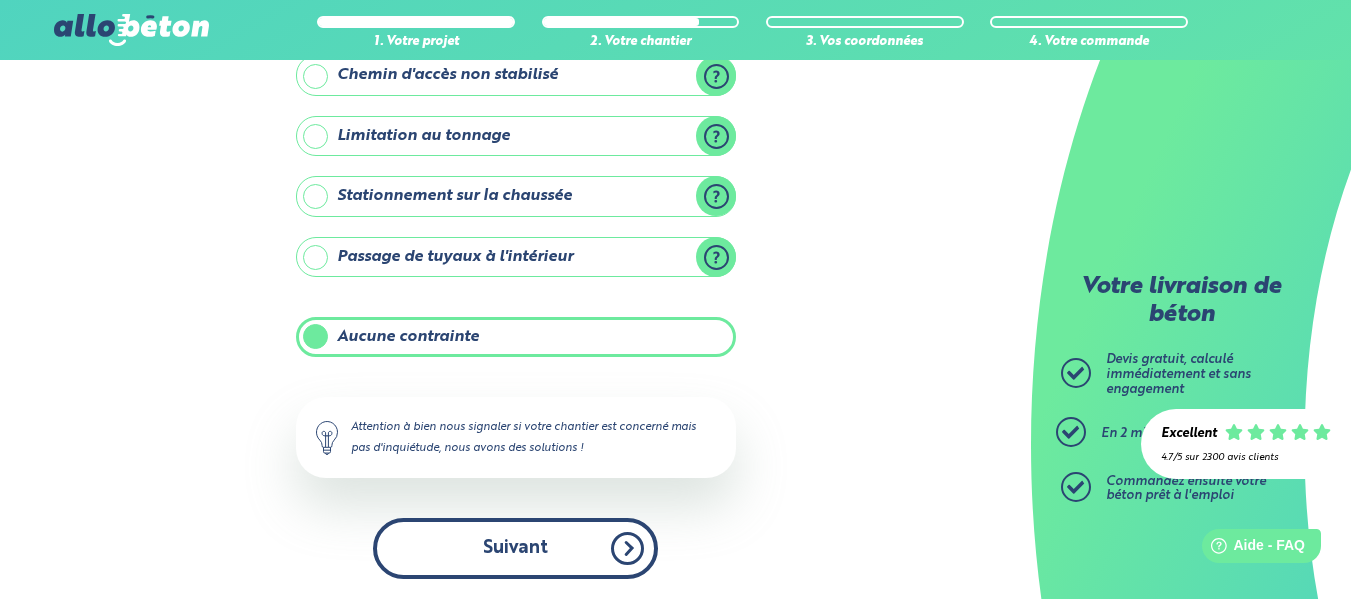 click on "Suivant" at bounding box center (515, 548) 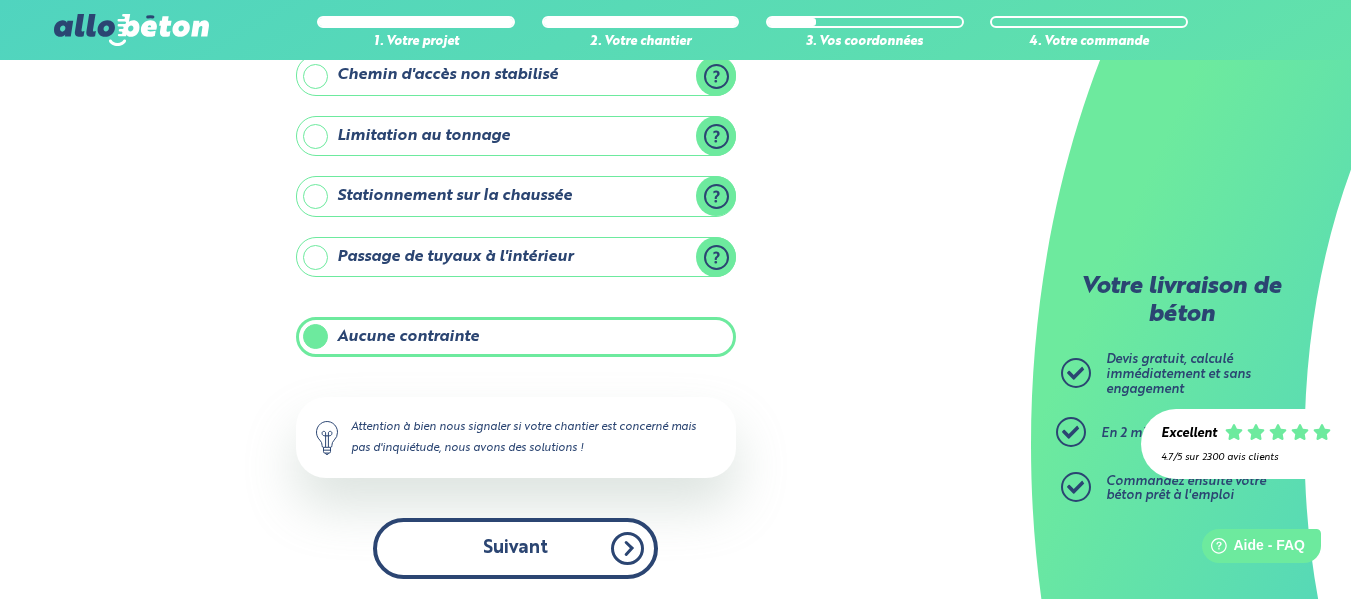 scroll, scrollTop: 154, scrollLeft: 0, axis: vertical 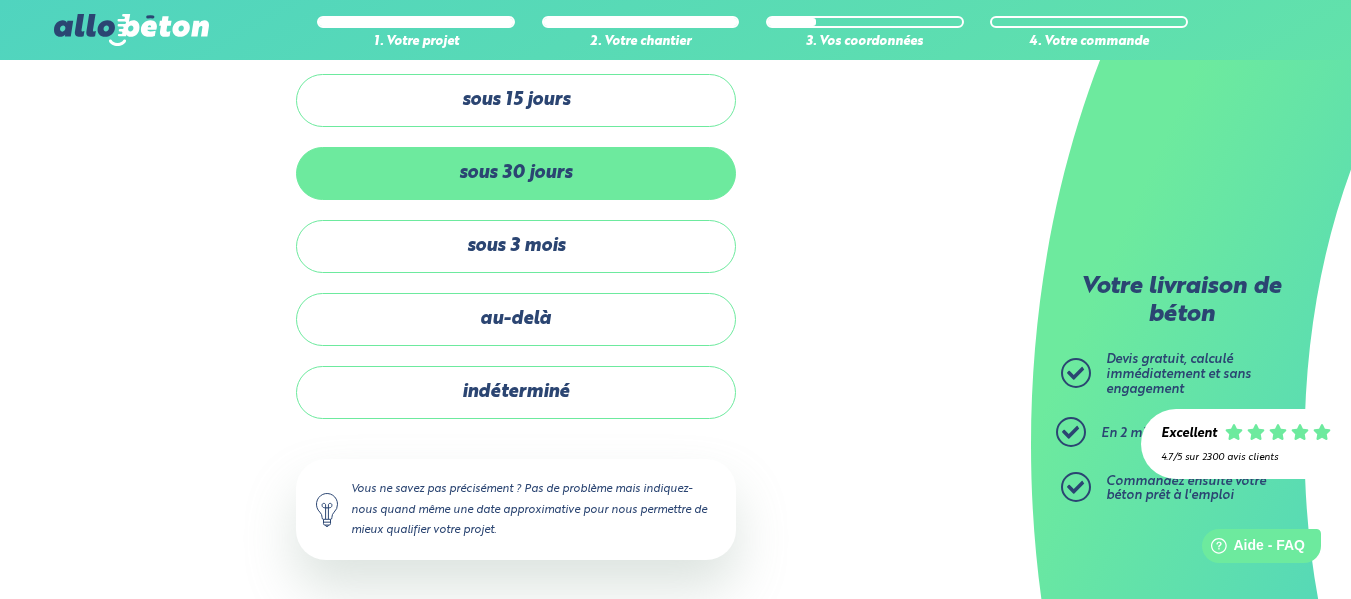 click on "sous 30 jours" at bounding box center [516, 173] 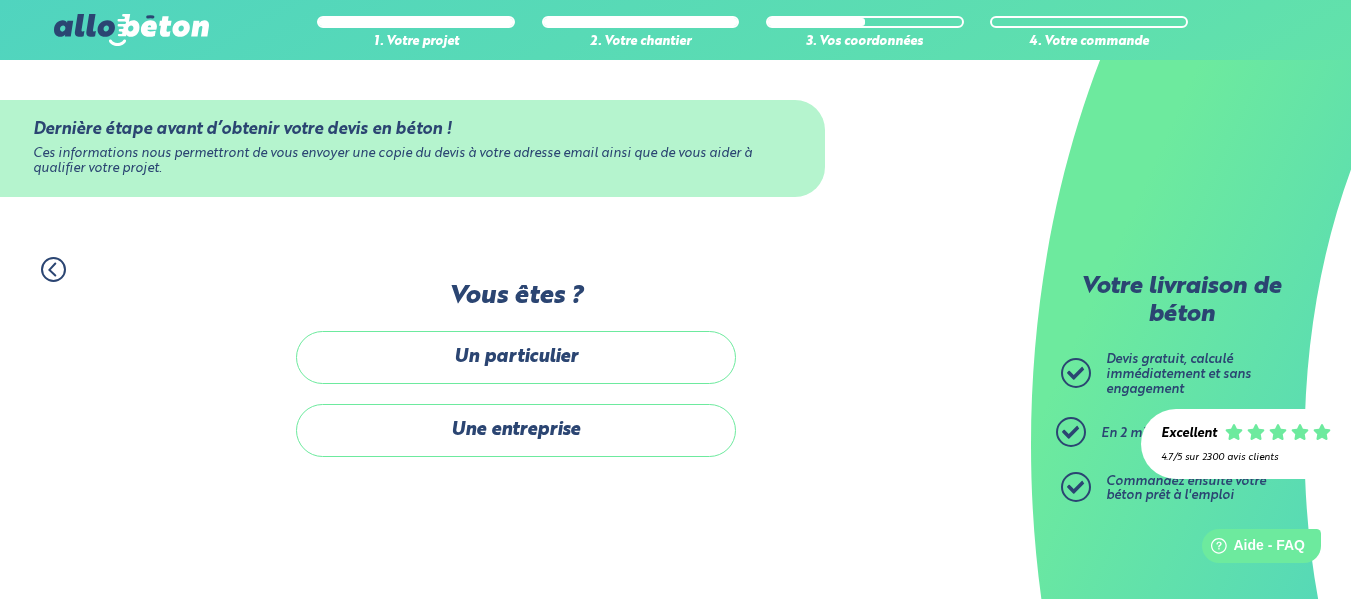 scroll, scrollTop: 0, scrollLeft: 0, axis: both 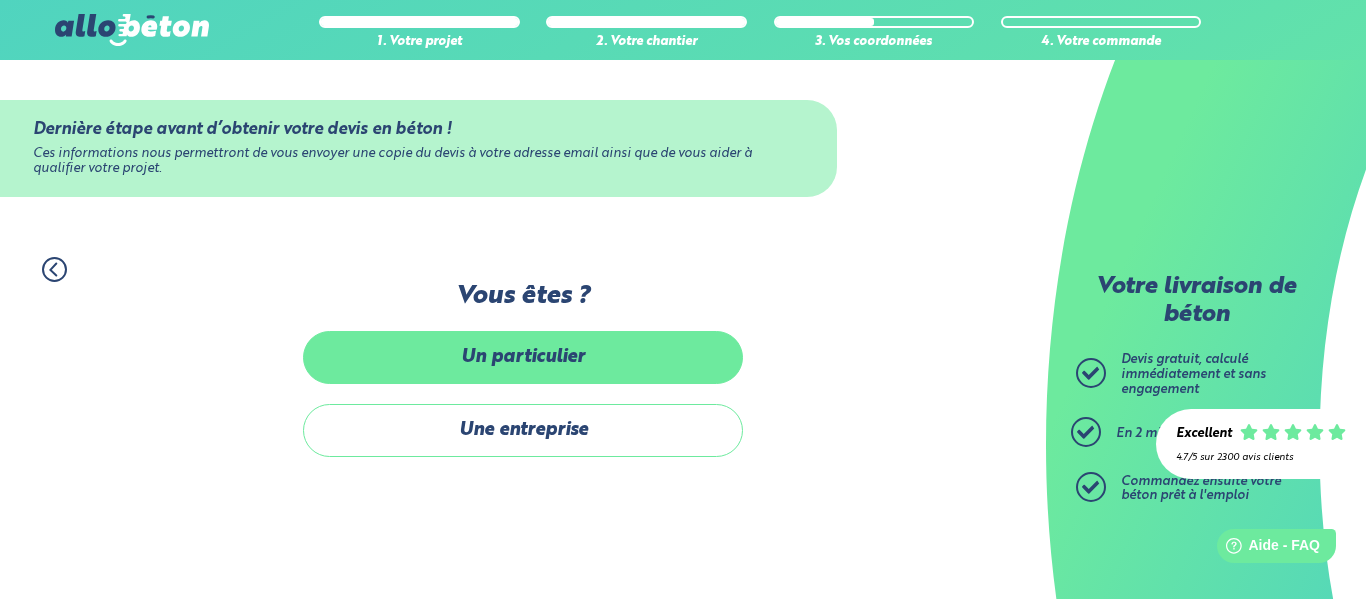click on "Un particulier" at bounding box center (523, 357) 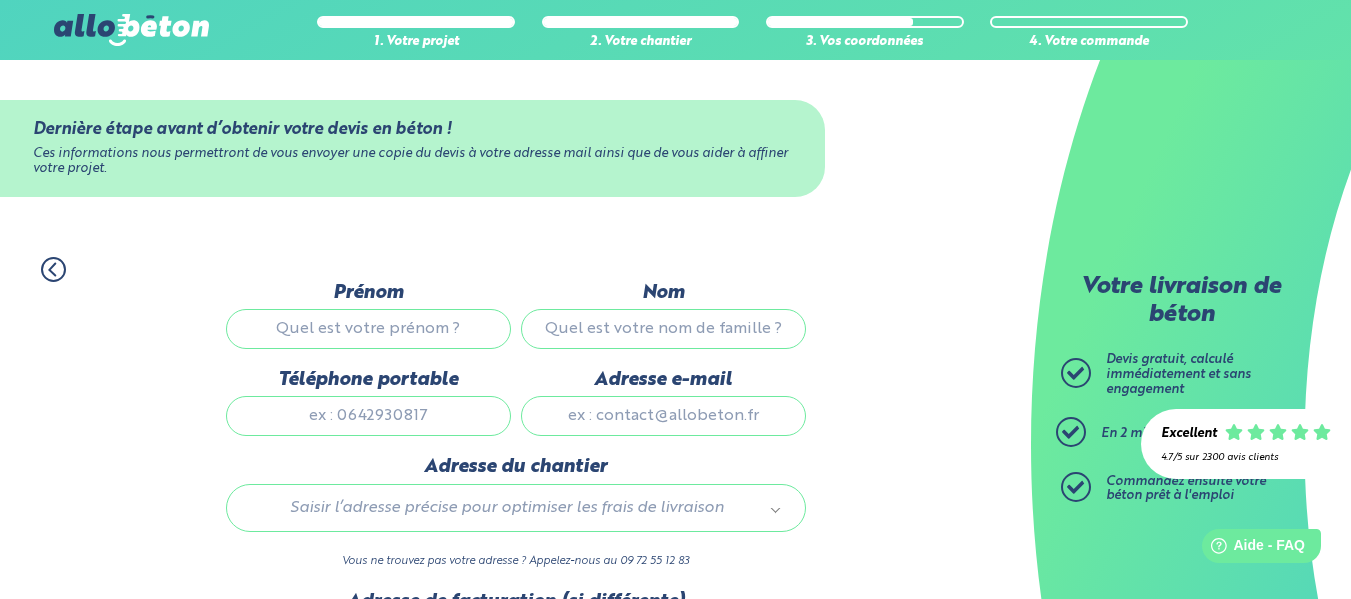 click on "Prénom" at bounding box center [368, 329] 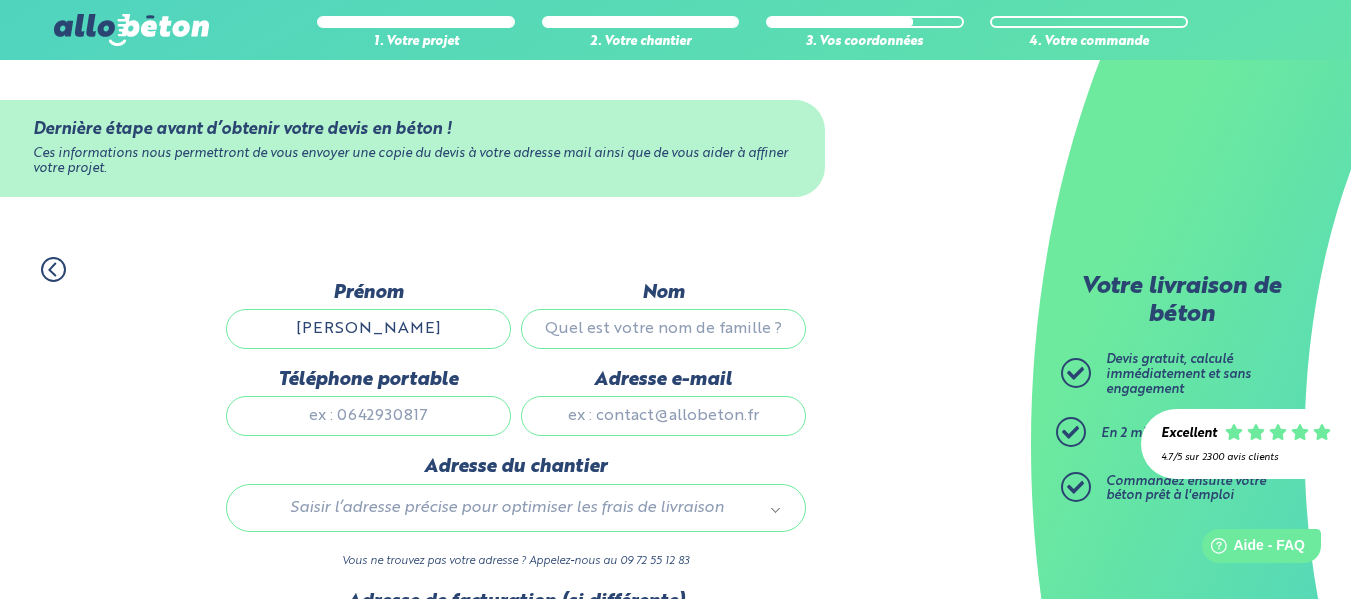 type on "[PERSON_NAME]" 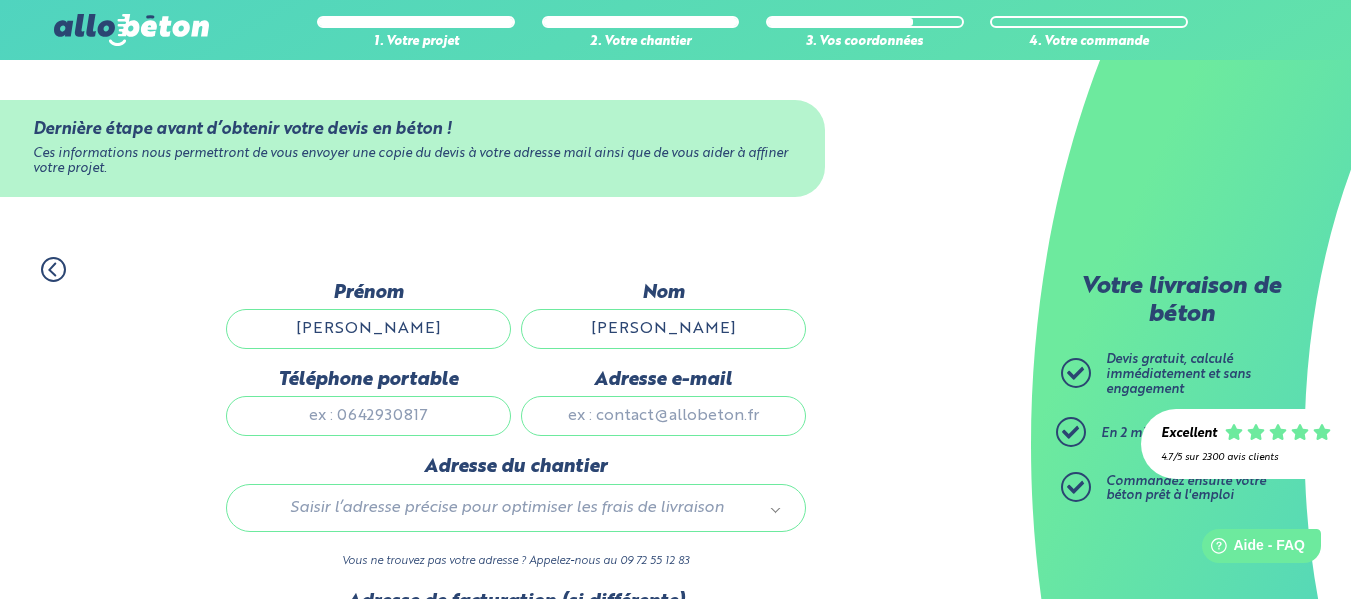 type on "[PERSON_NAME]" 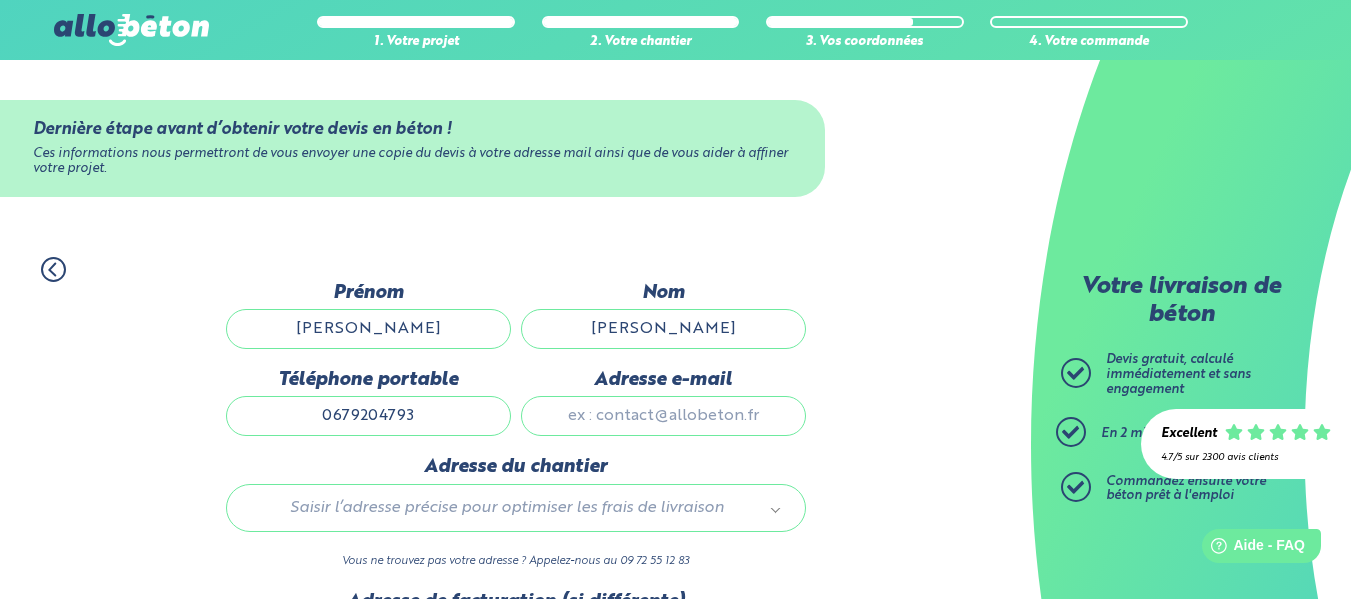 type 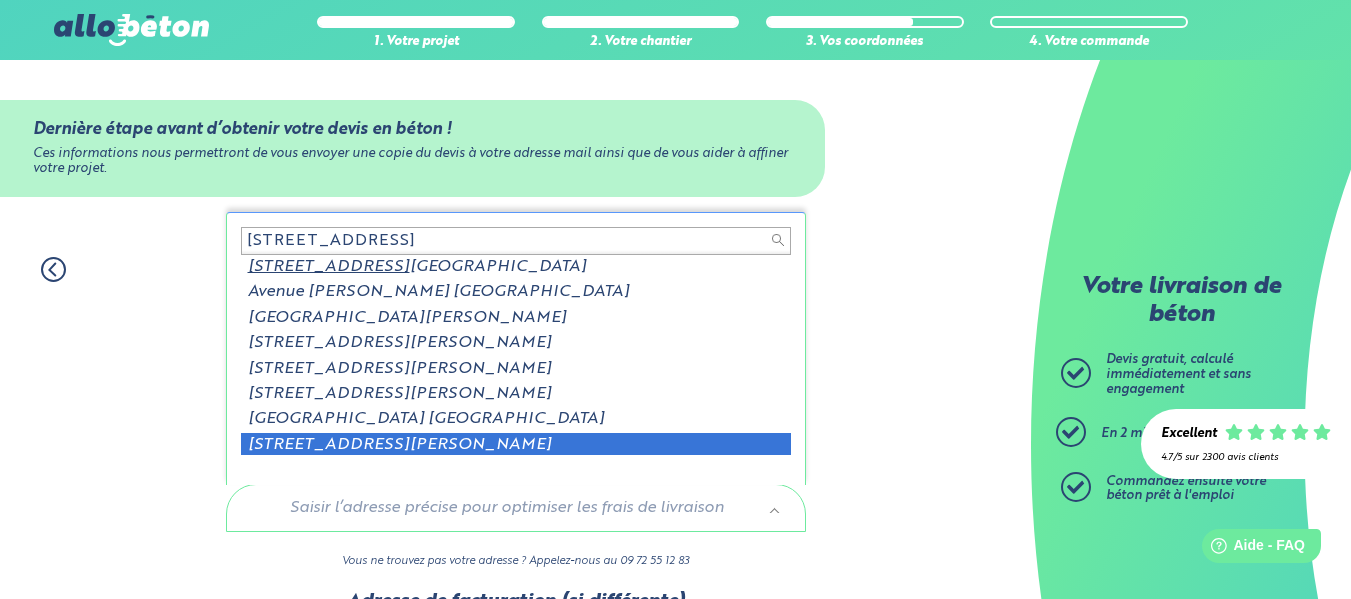 scroll, scrollTop: 3, scrollLeft: 0, axis: vertical 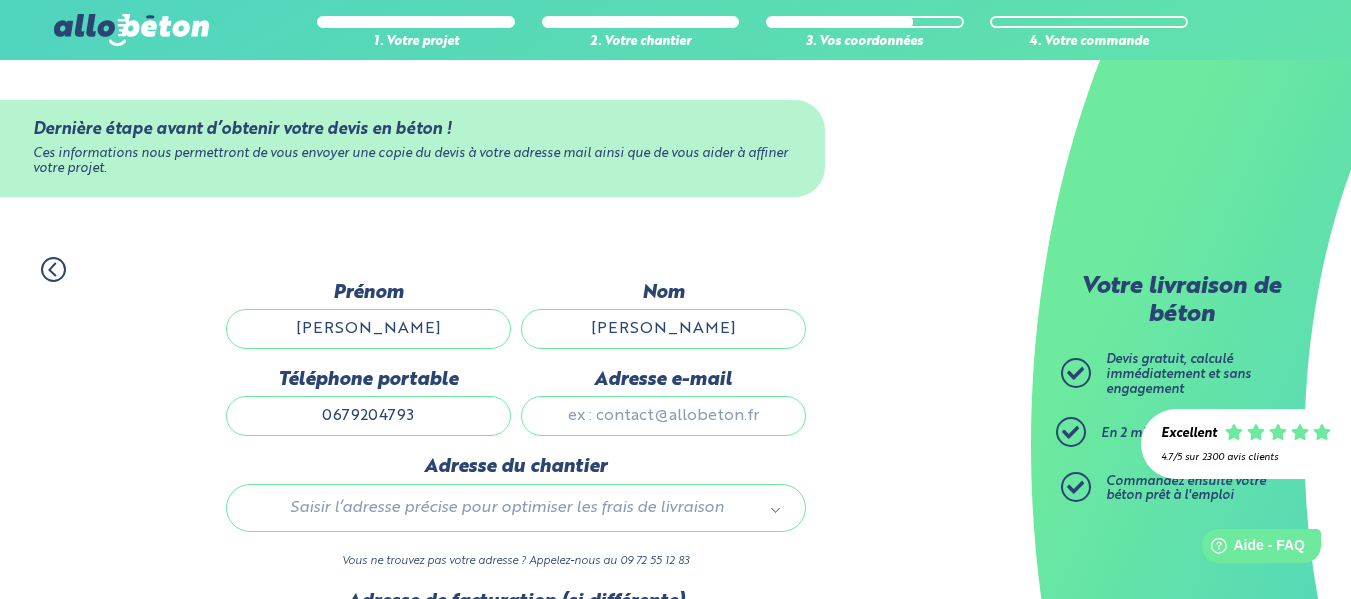 drag, startPoint x: 371, startPoint y: 402, endPoint x: 0, endPoint y: 368, distance: 372.5547 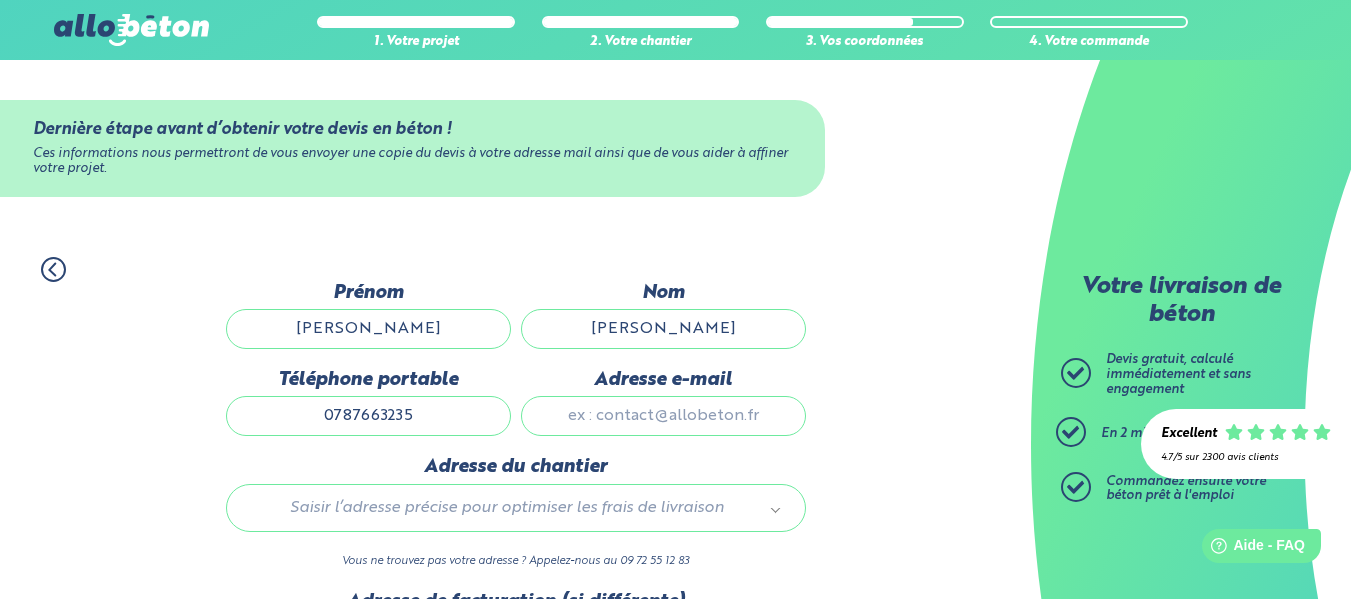type on "0787663235" 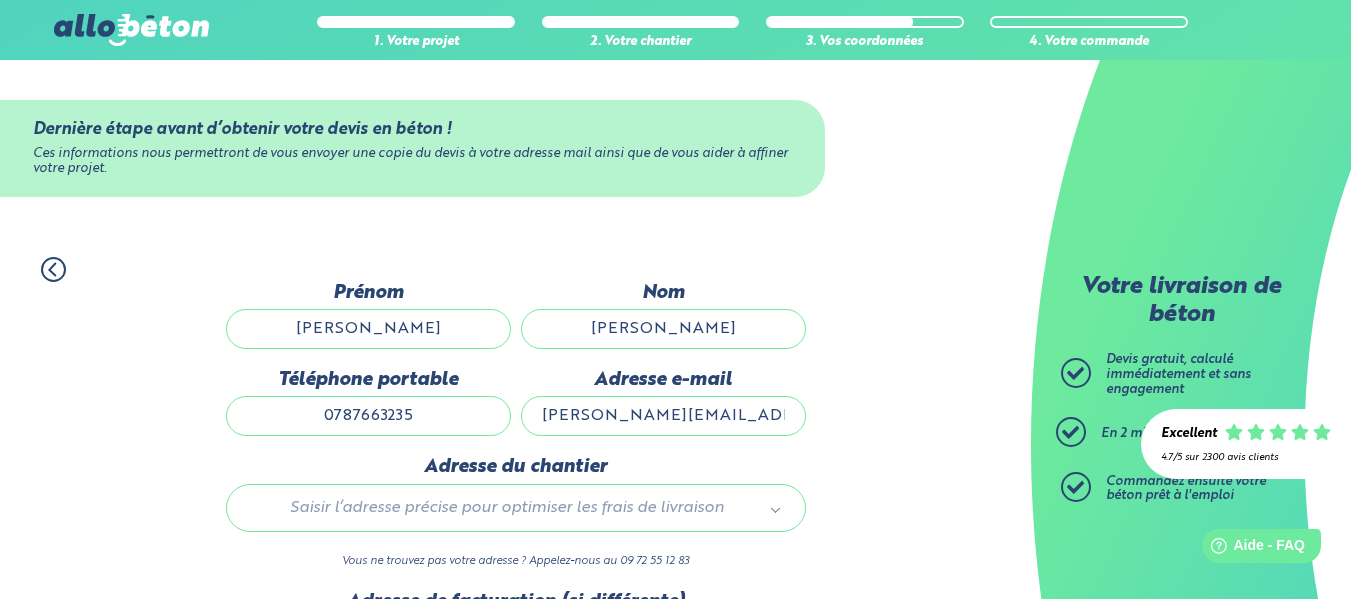 scroll, scrollTop: 2, scrollLeft: 0, axis: vertical 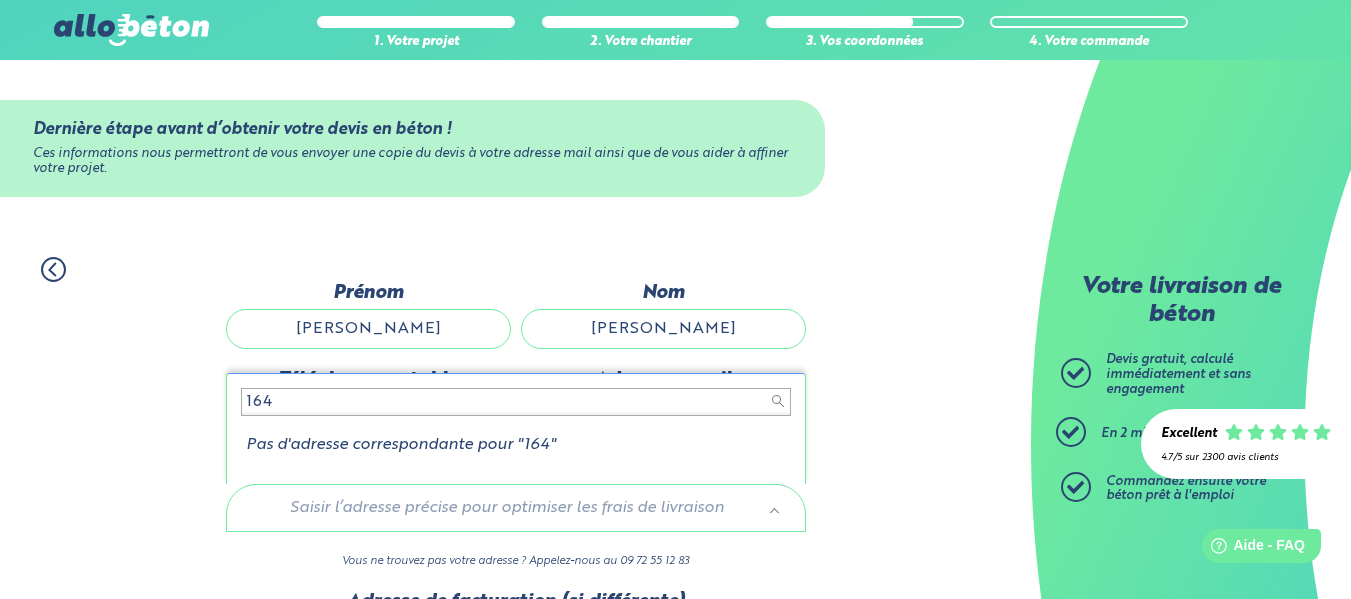 click on "164" at bounding box center [516, 402] 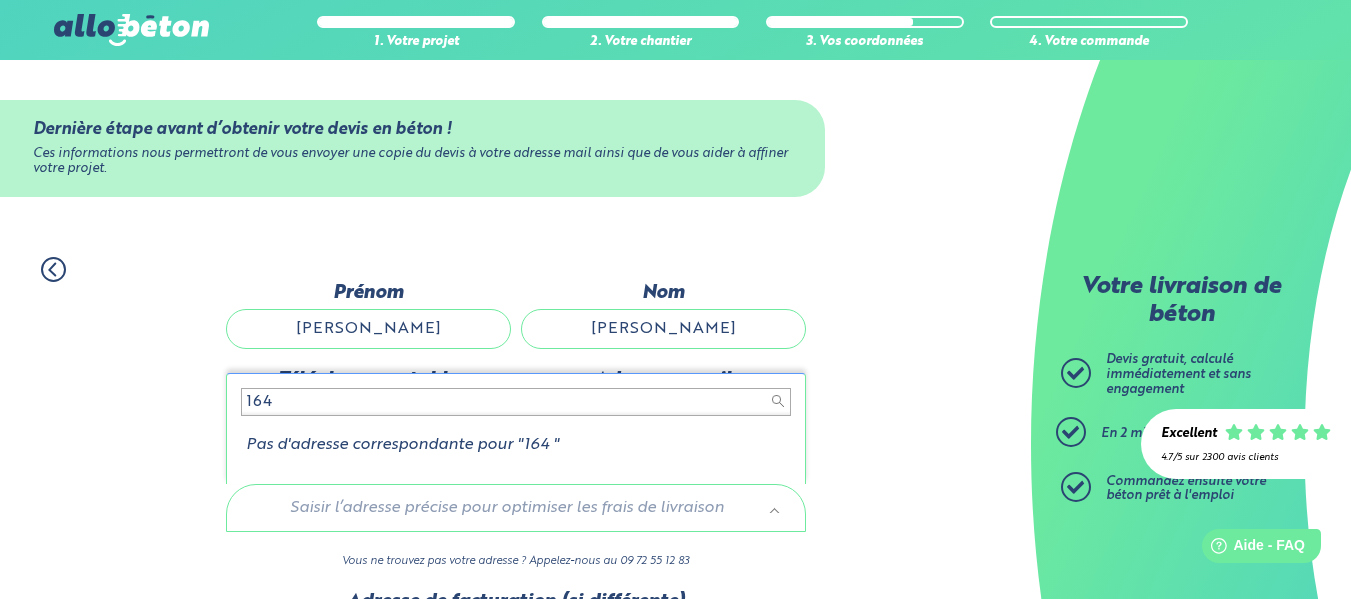 drag, startPoint x: 277, startPoint y: 400, endPoint x: 49, endPoint y: 290, distance: 253.14818 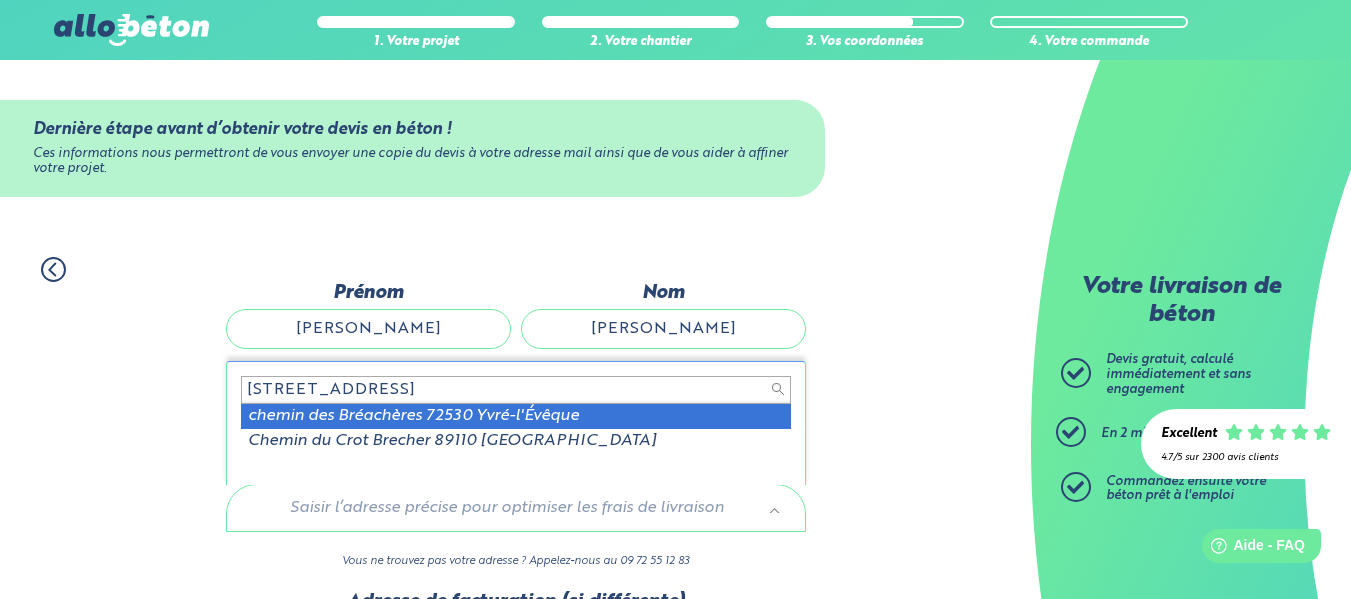 type on "[STREET_ADDRESS]" 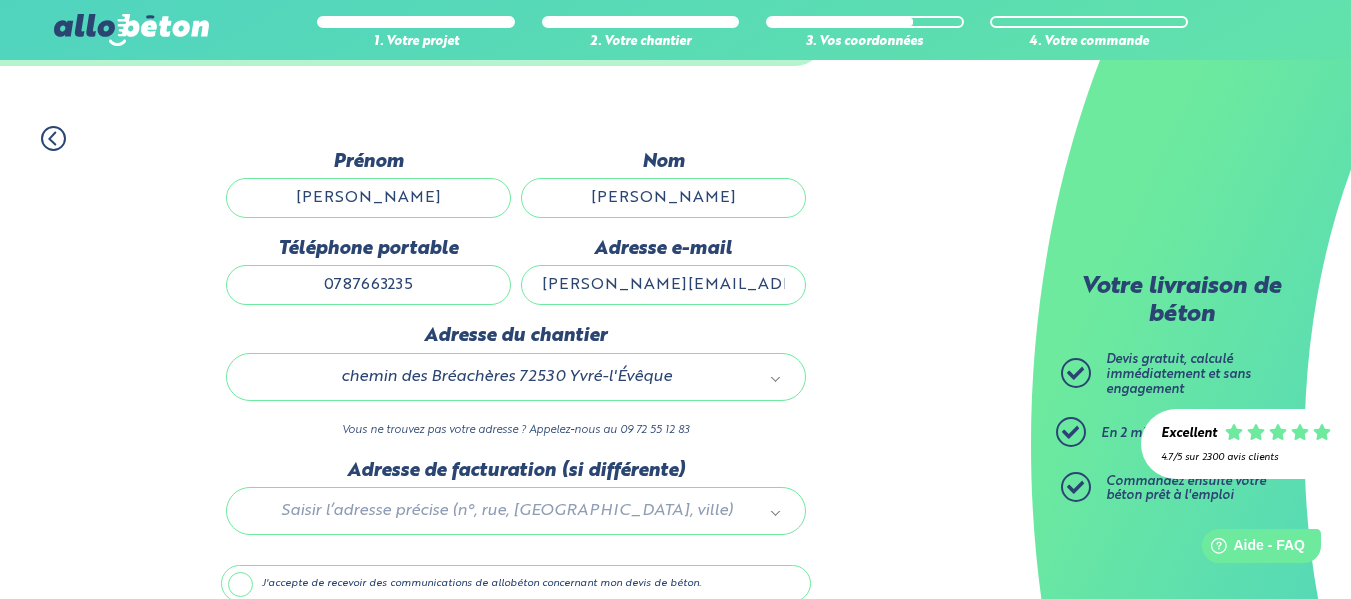 scroll, scrollTop: 142, scrollLeft: 0, axis: vertical 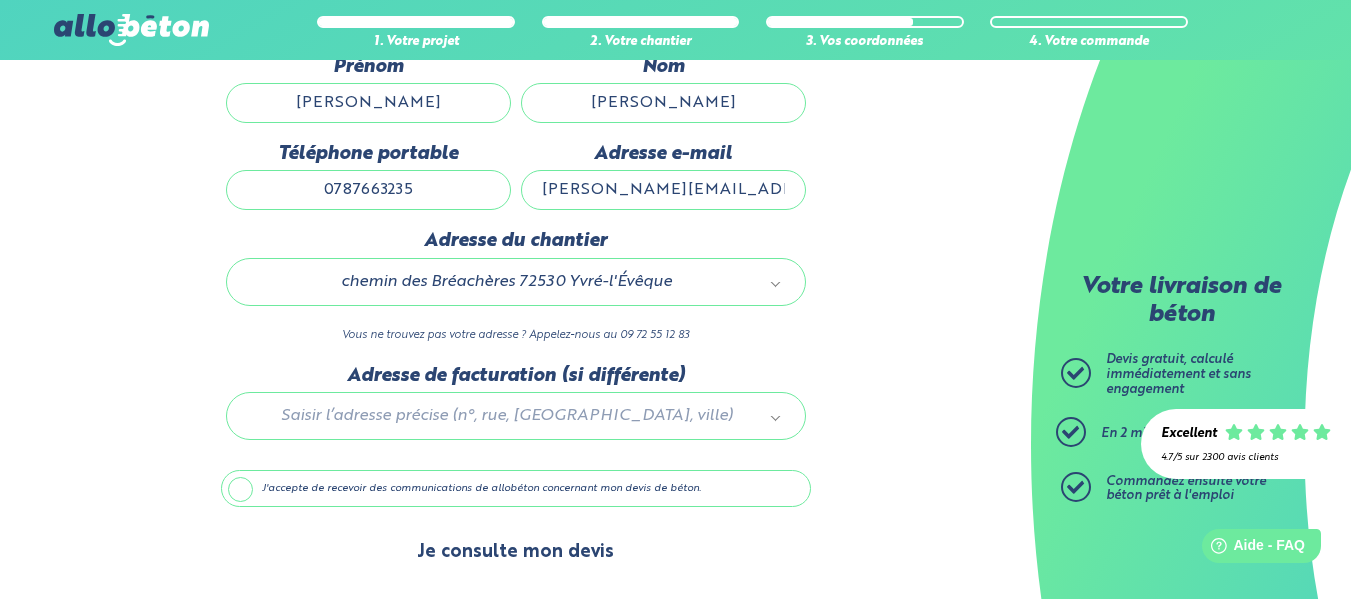 click on "Je consulte mon devis" at bounding box center (515, 552) 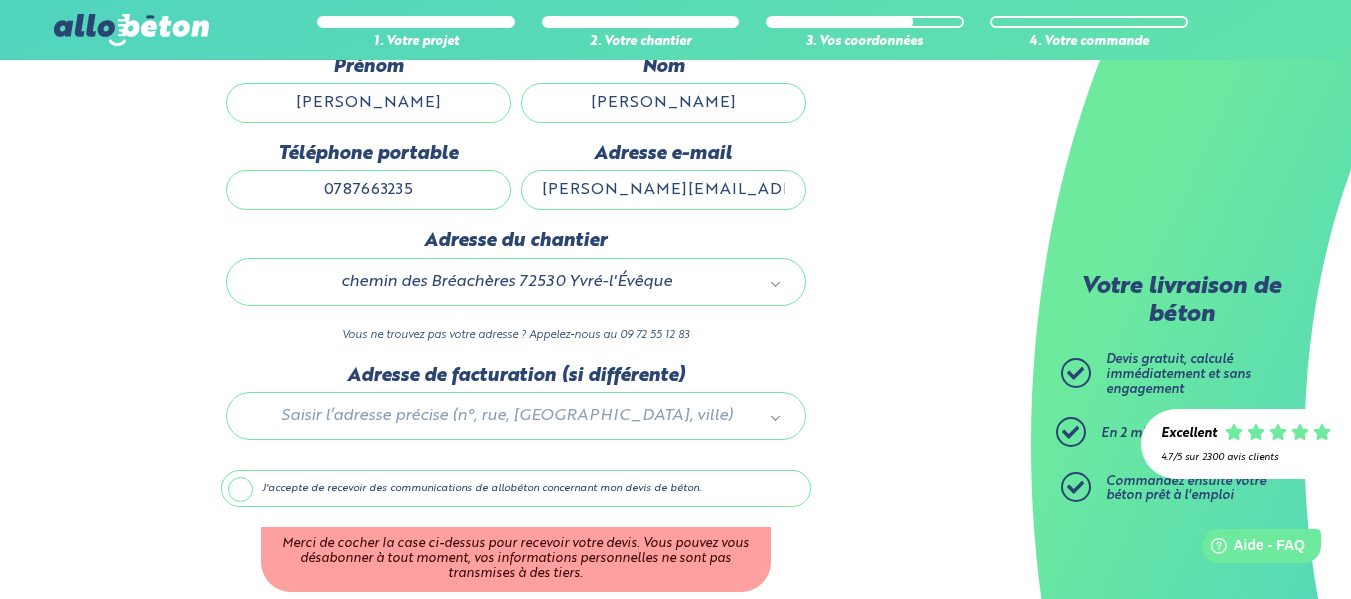 click on "J'accepte de recevoir des communications de allobéton concernant mon devis de béton." at bounding box center (516, 489) 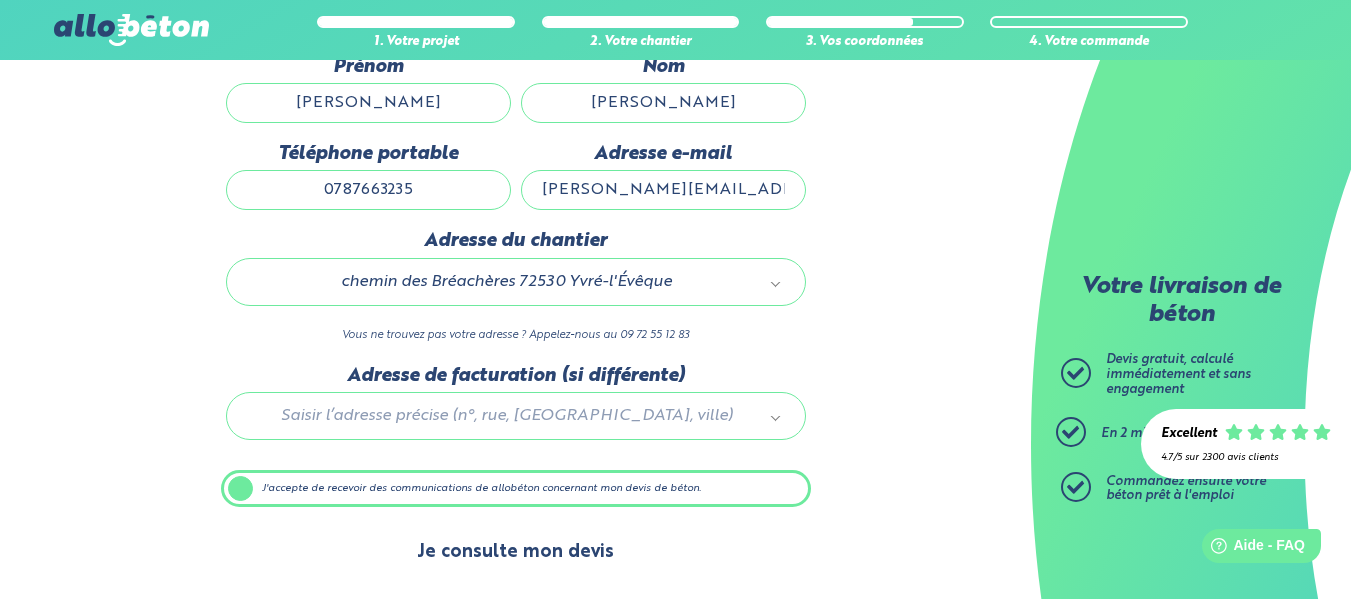 click on "Je consulte mon devis" at bounding box center [515, 552] 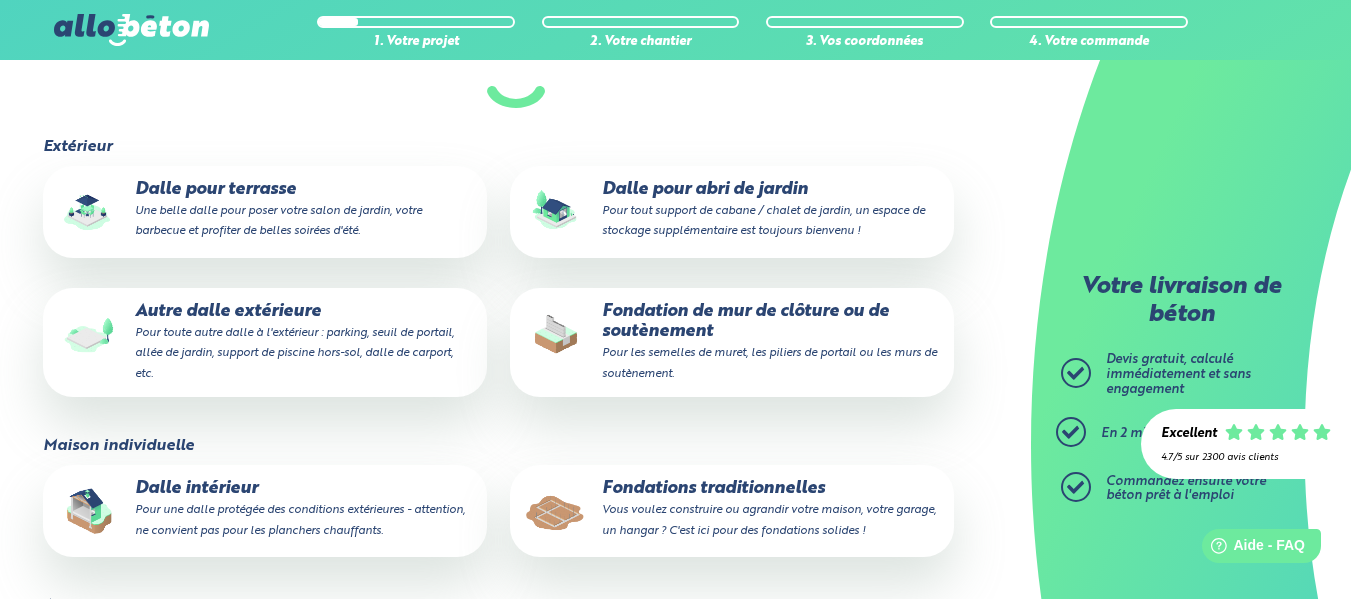 scroll, scrollTop: 0, scrollLeft: 0, axis: both 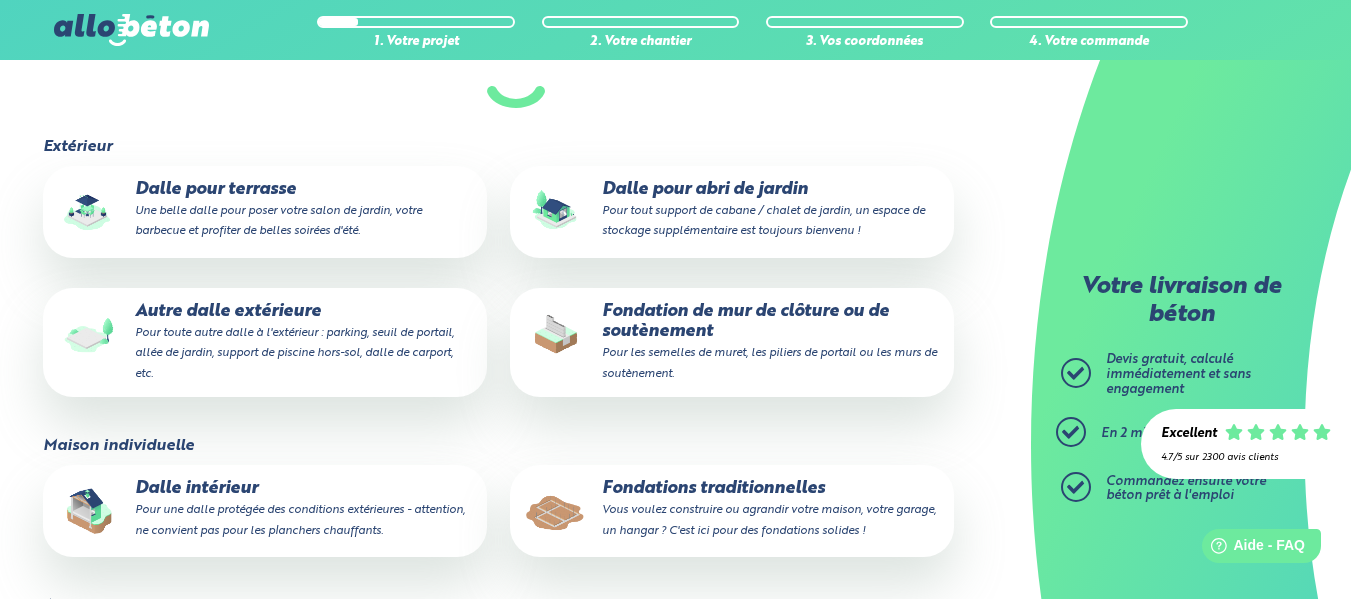 click on "Pour tout support de cabane / chalet de jardin, un espace de stockage supplémentaire est toujours bienvenu !" at bounding box center (763, 221) 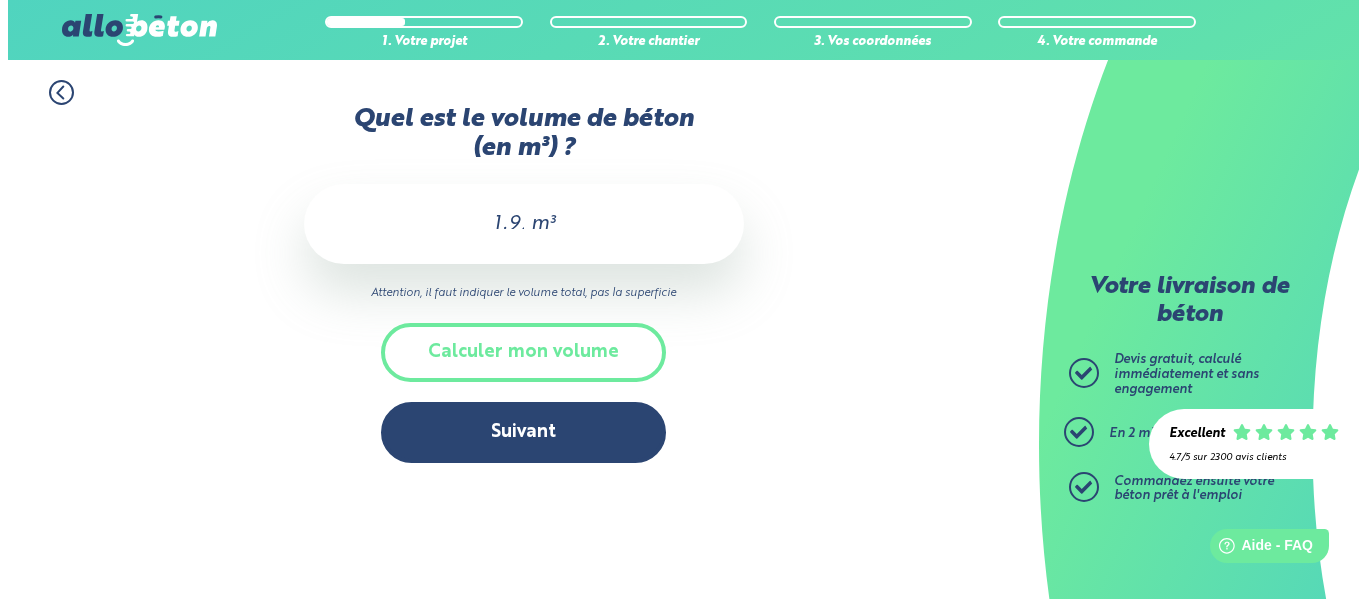 scroll, scrollTop: 0, scrollLeft: 0, axis: both 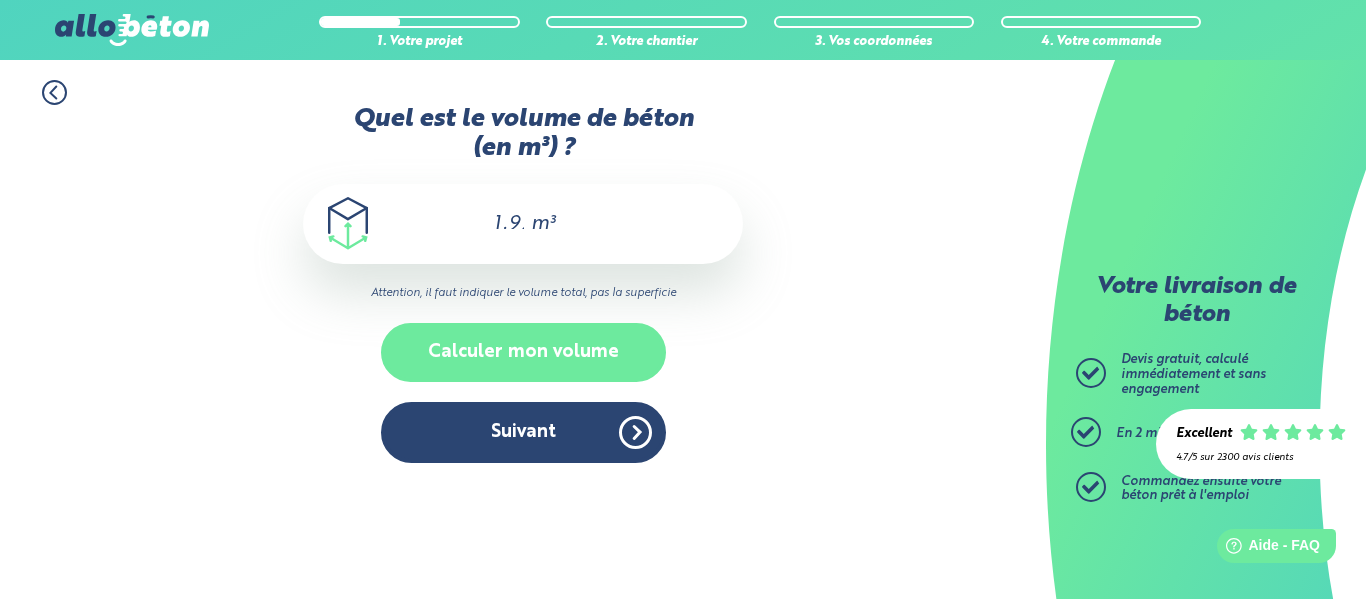 click on "Calculer mon volume" at bounding box center [523, 352] 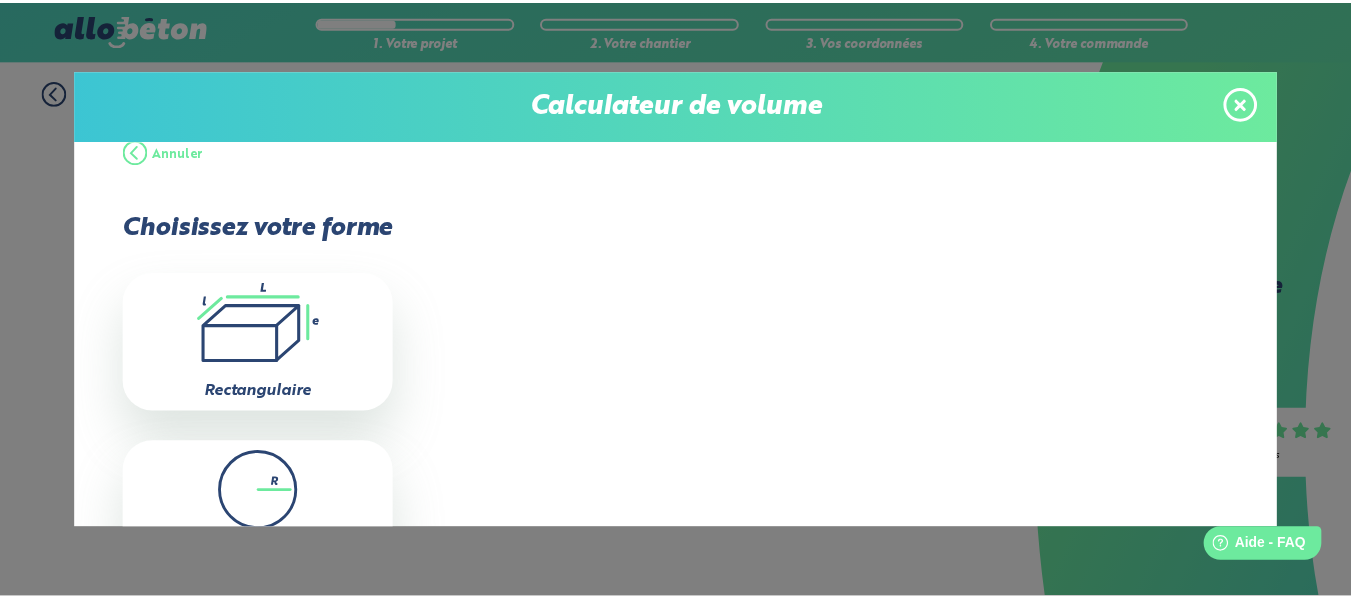 scroll, scrollTop: 0, scrollLeft: 0, axis: both 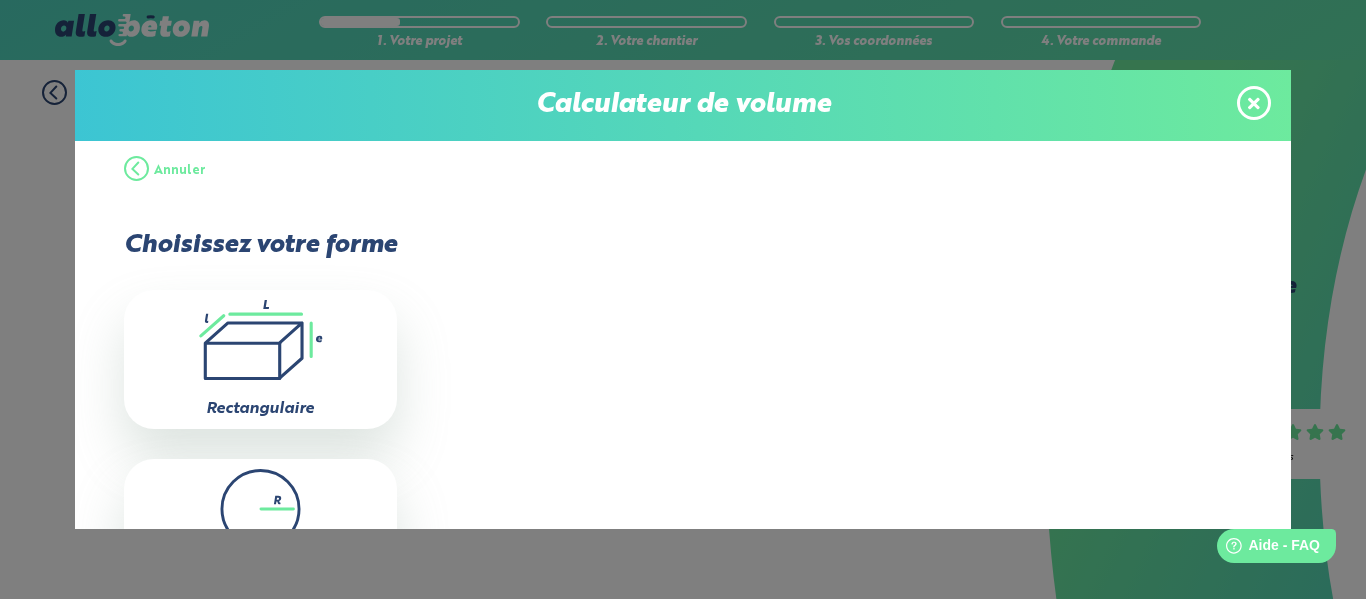 click on "Annuler" at bounding box center [165, 171] 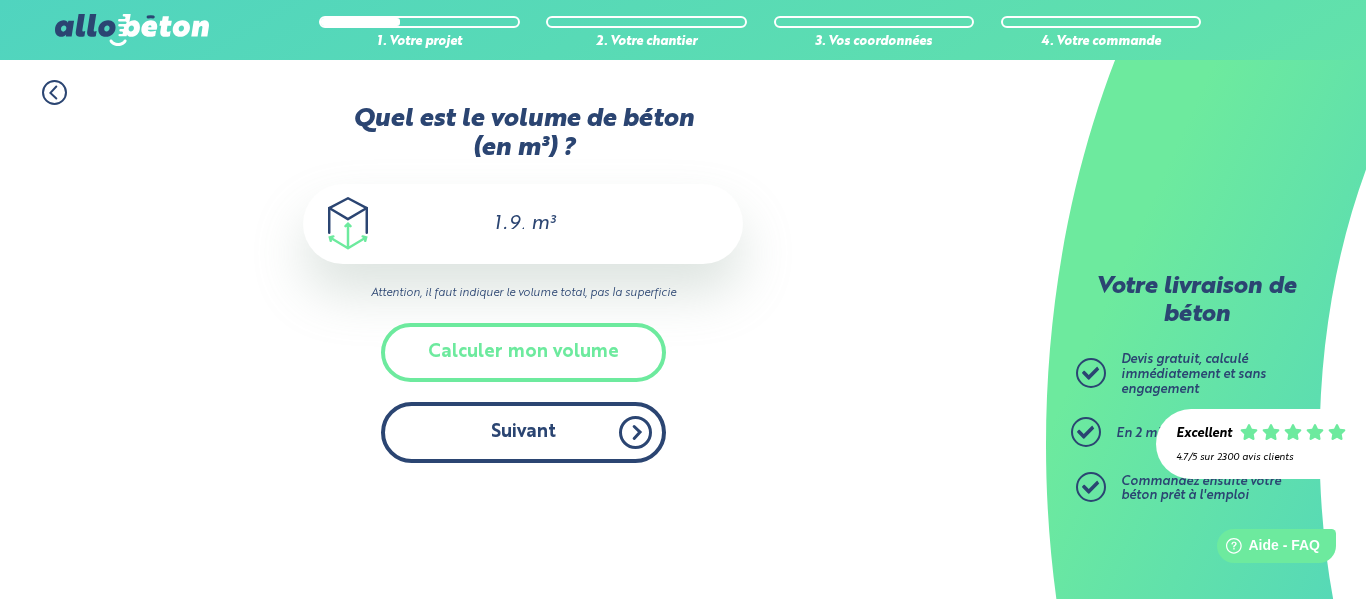 click on "Suivant" at bounding box center [523, 432] 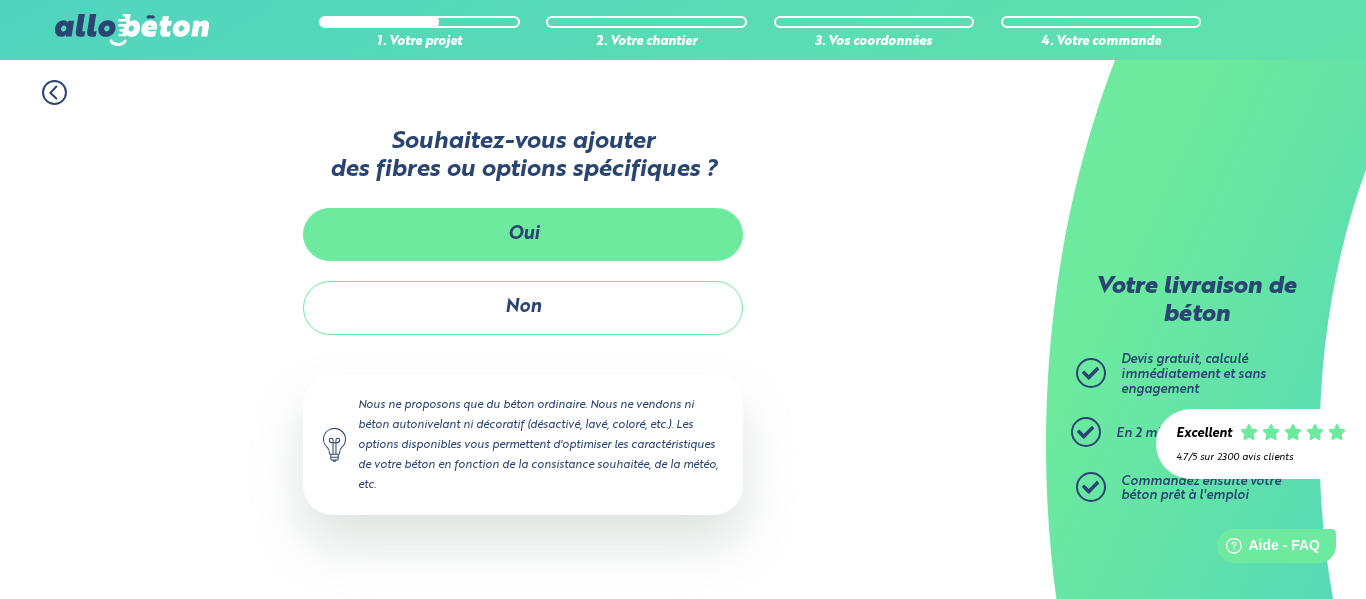click on "Oui" at bounding box center [523, 234] 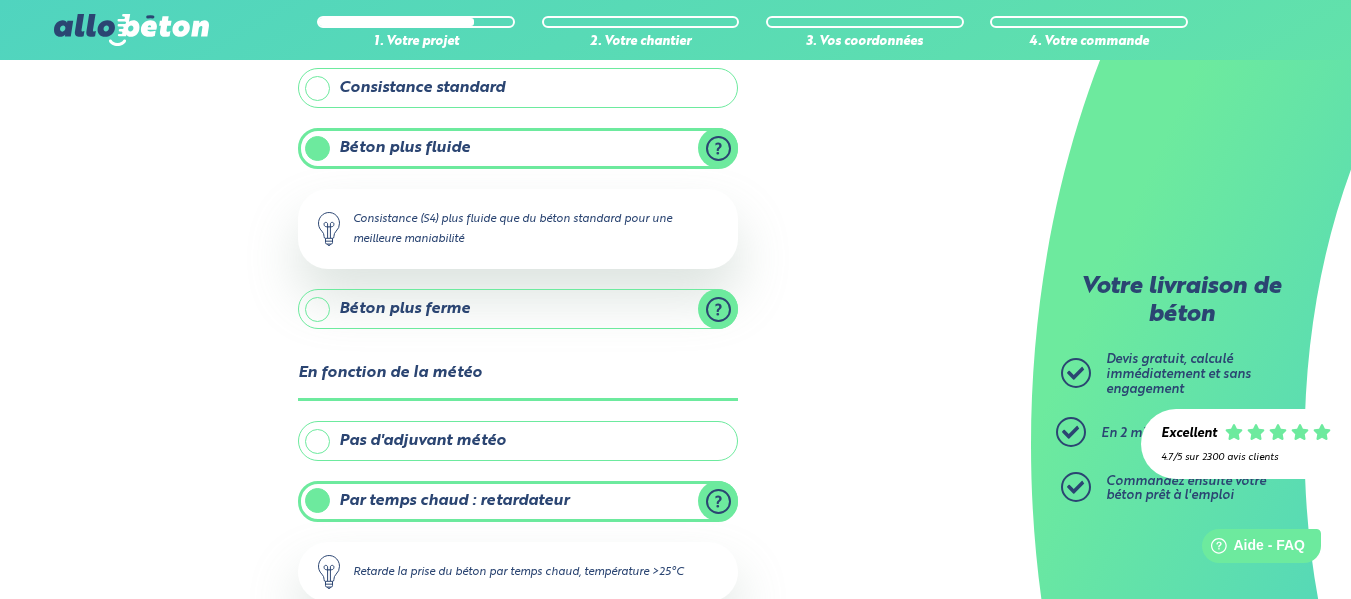 scroll, scrollTop: 300, scrollLeft: 0, axis: vertical 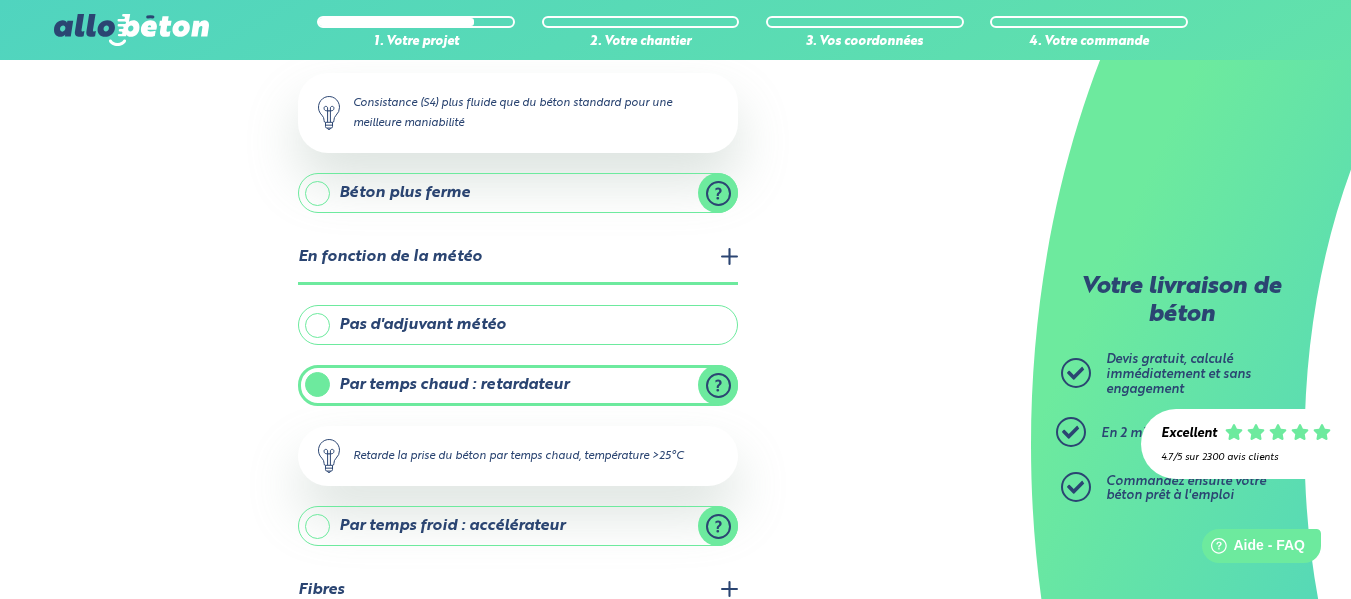 click on "Par temps chaud : retardateur" at bounding box center [518, 385] 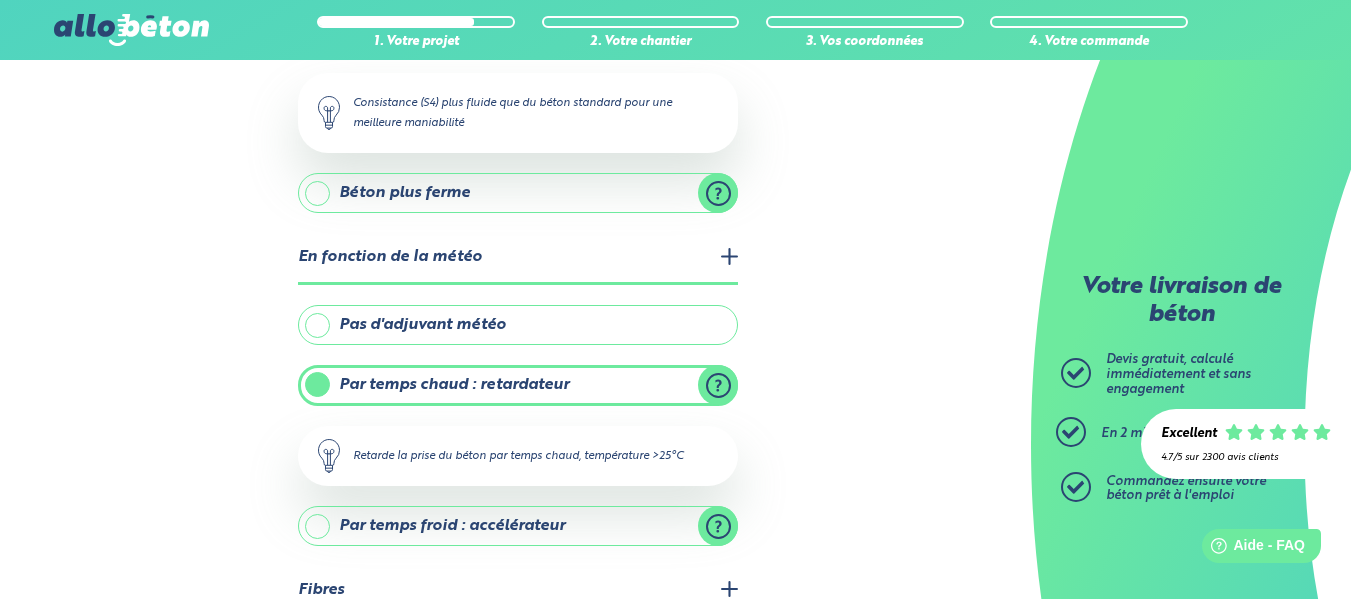 click on "Par temps chaud : retardateur" at bounding box center [518, 385] 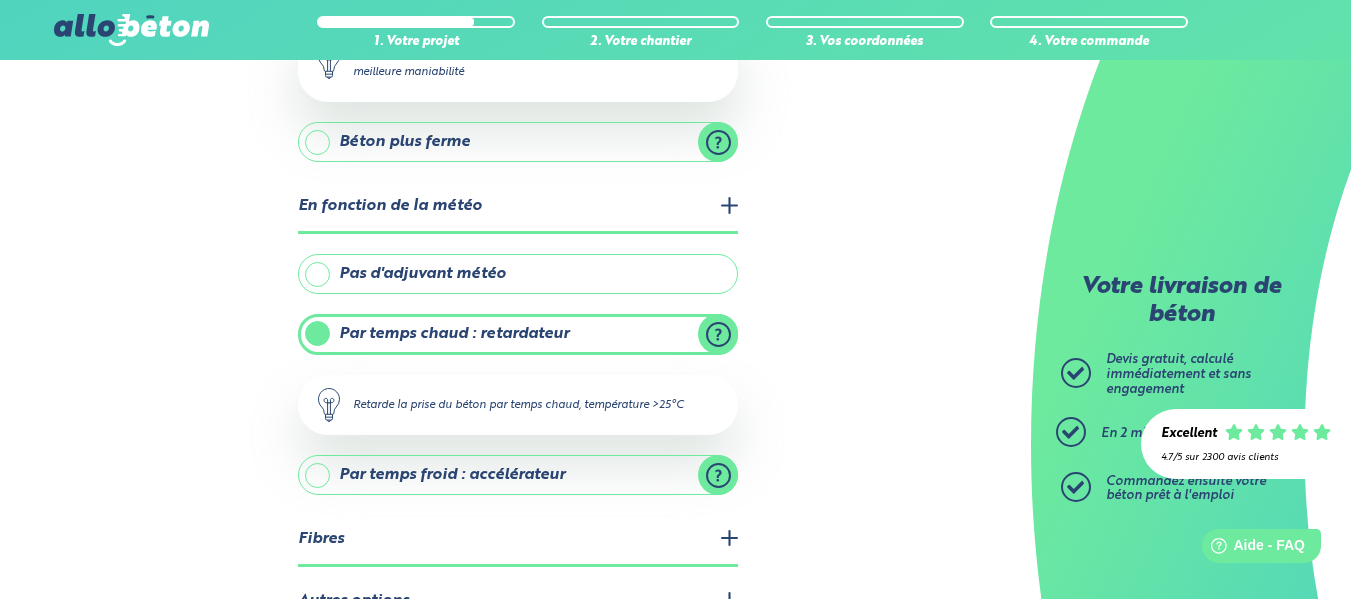 scroll, scrollTop: 471, scrollLeft: 0, axis: vertical 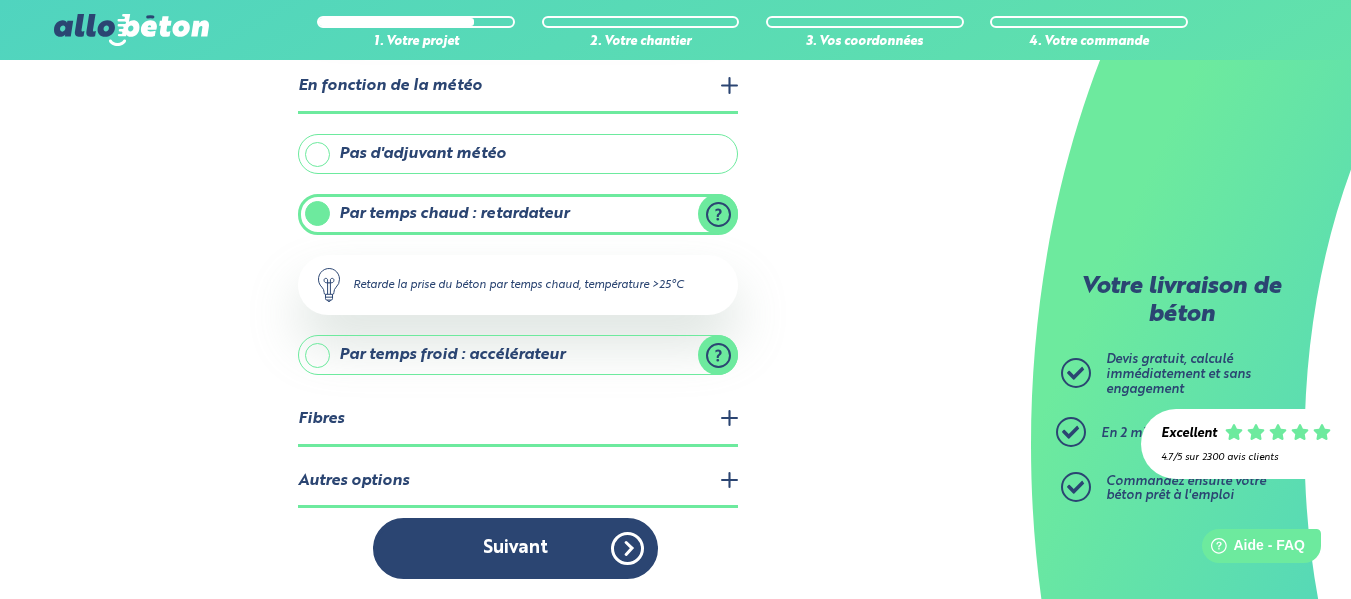 click on "Fibres" at bounding box center [518, 420] 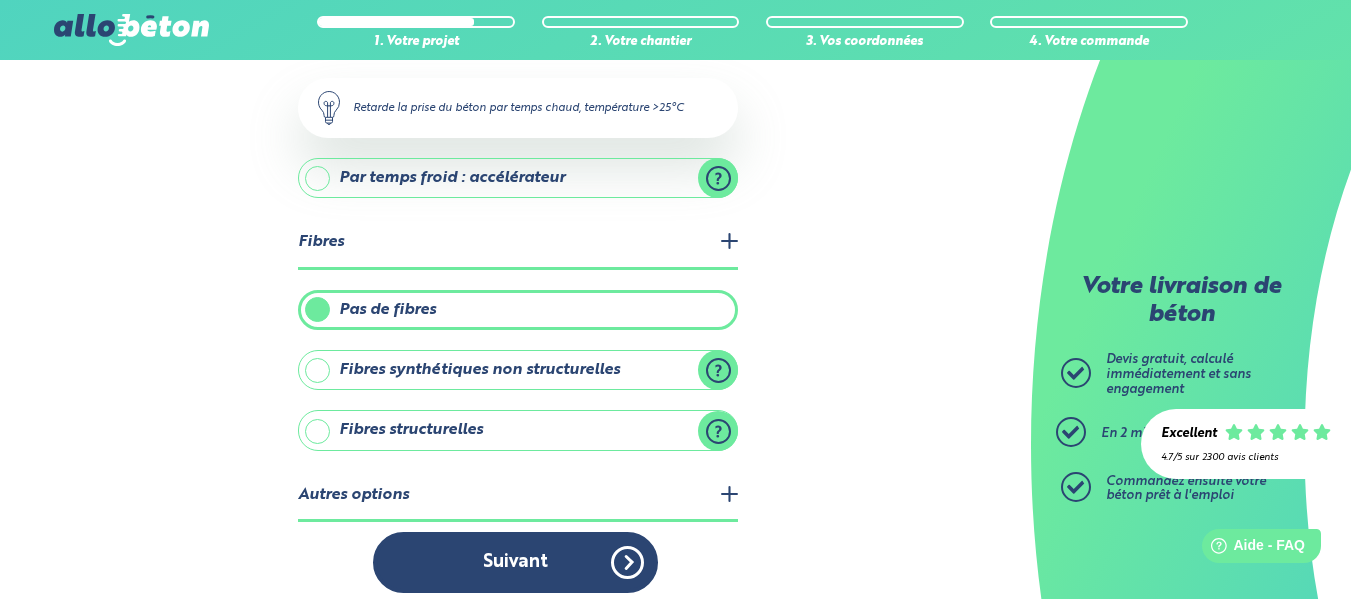 scroll, scrollTop: 662, scrollLeft: 0, axis: vertical 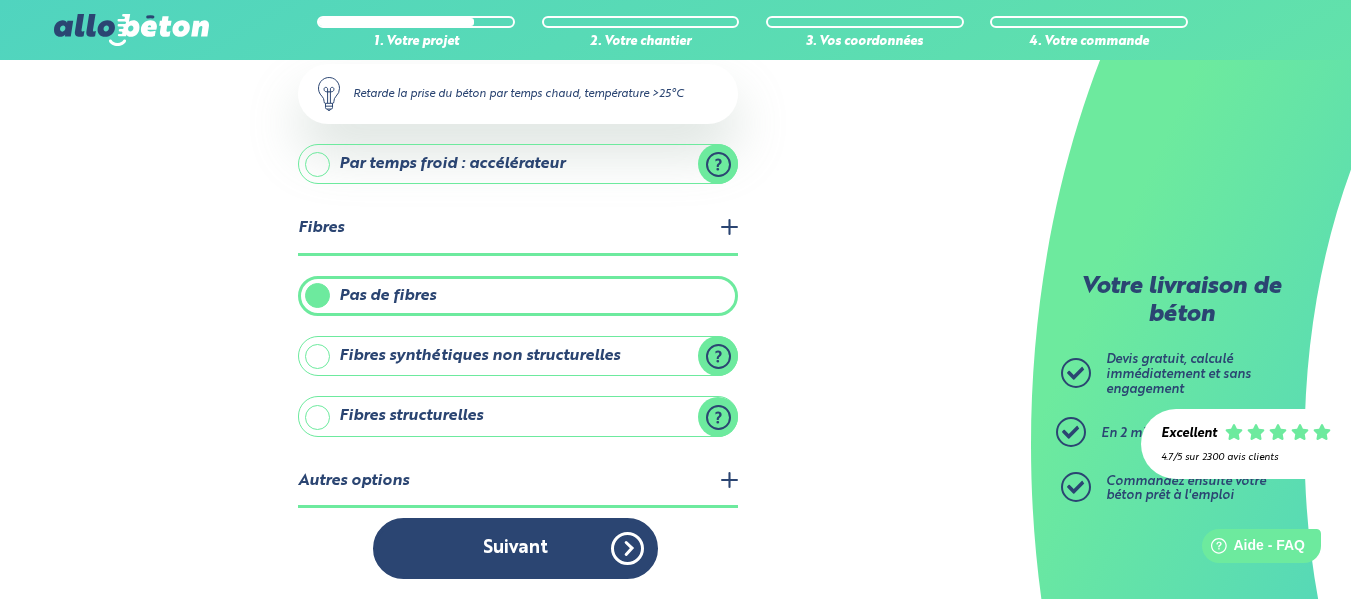 click on "Fibres structurelles" at bounding box center [518, 416] 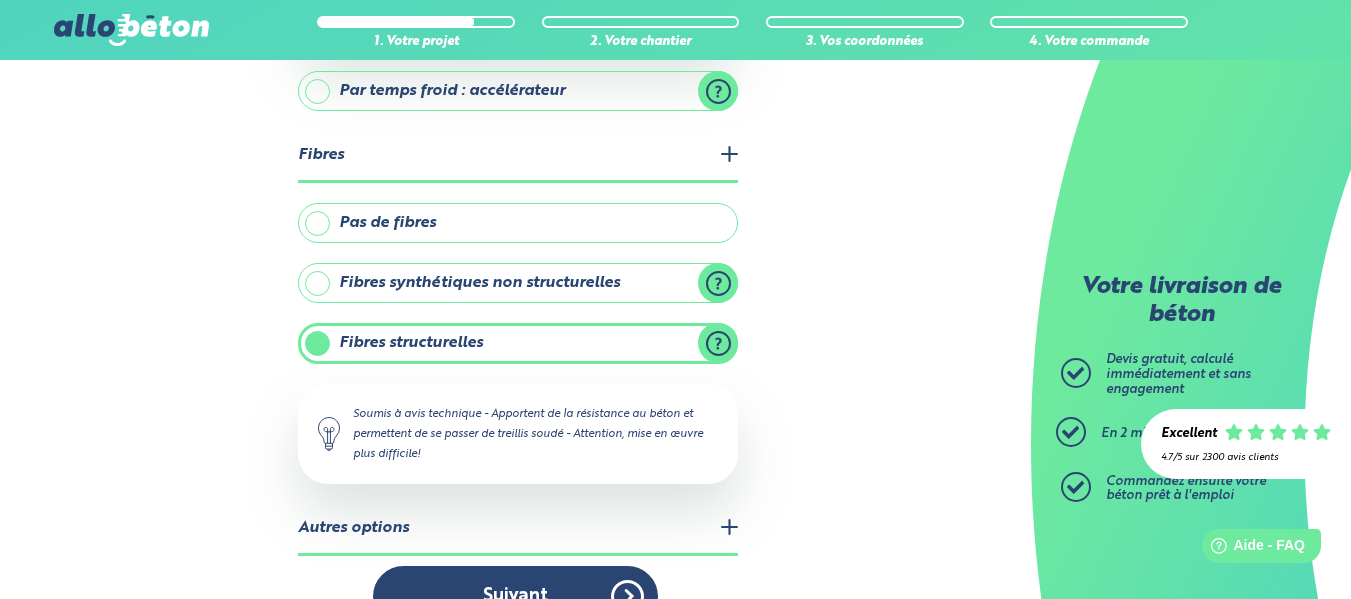 scroll, scrollTop: 783, scrollLeft: 0, axis: vertical 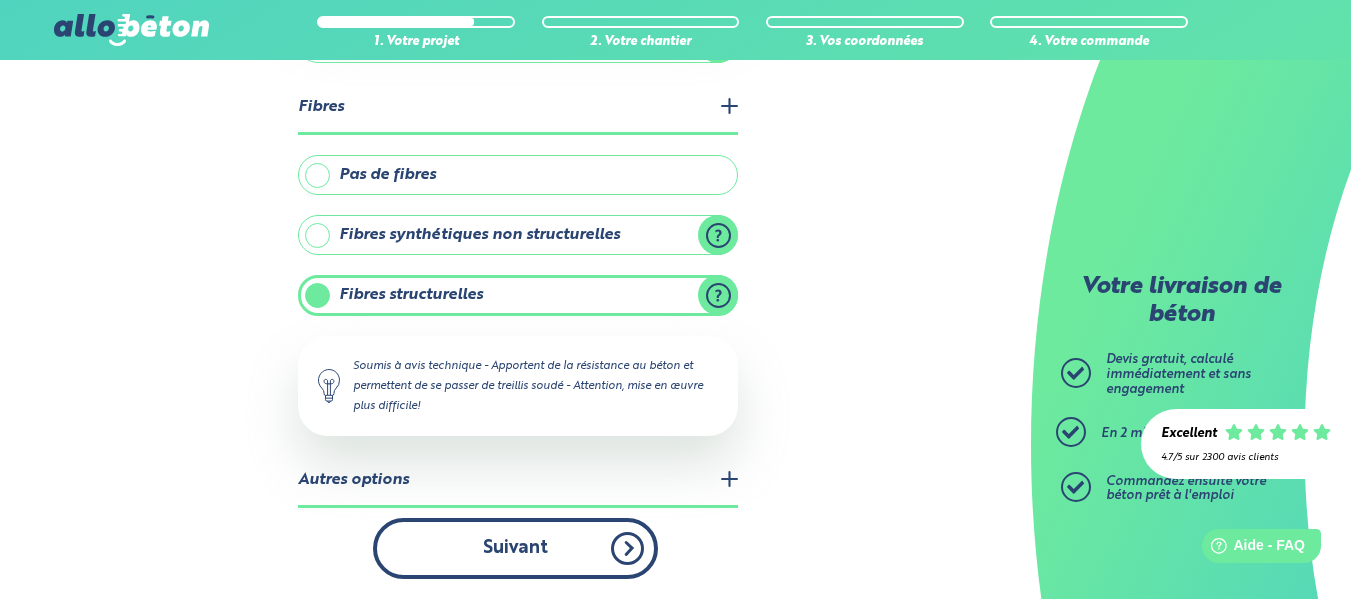 click on "Suivant" at bounding box center [515, 548] 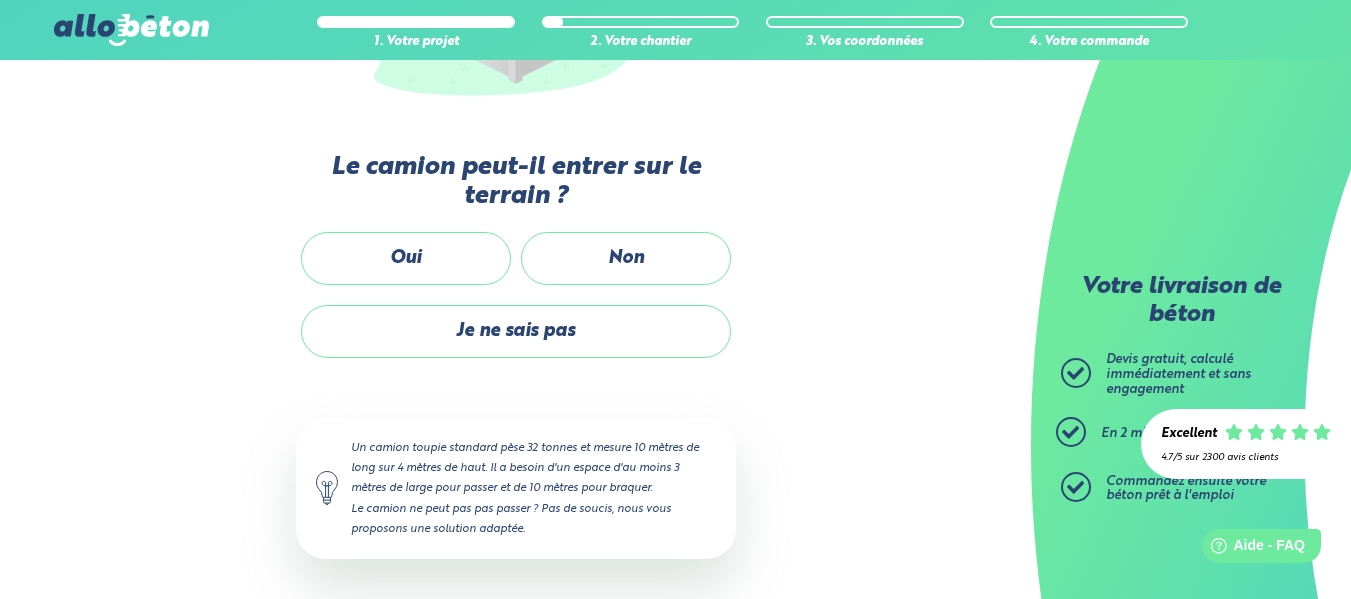 scroll, scrollTop: 460, scrollLeft: 0, axis: vertical 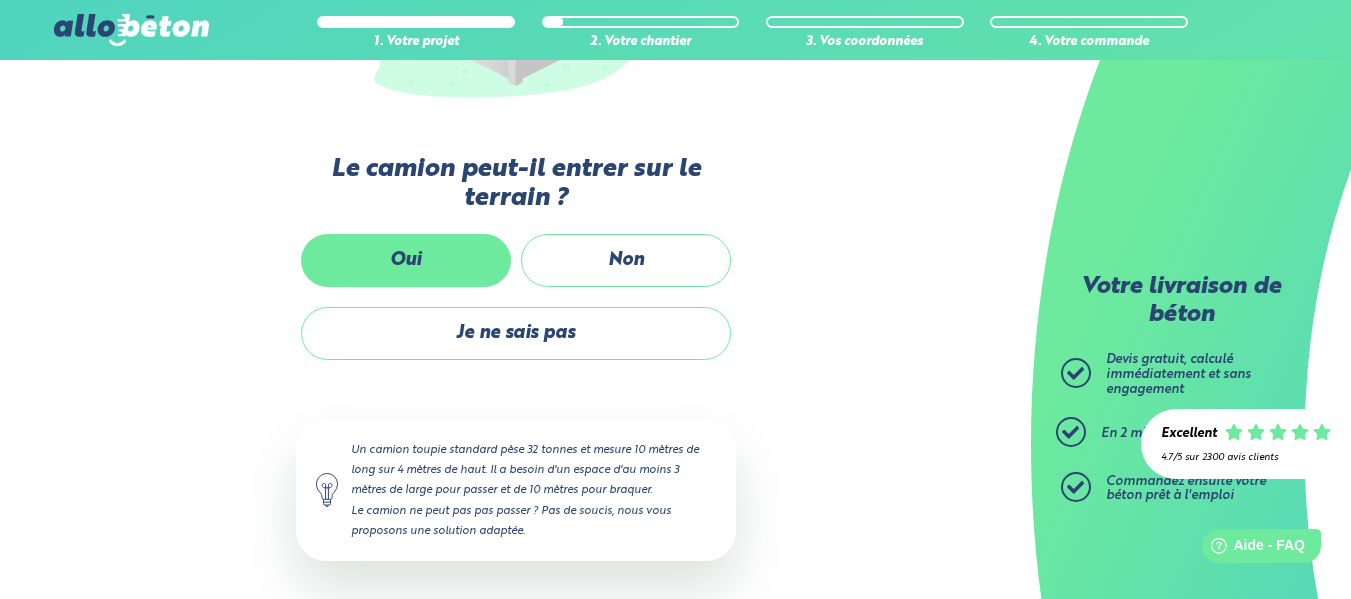 click on "Oui" at bounding box center [406, 260] 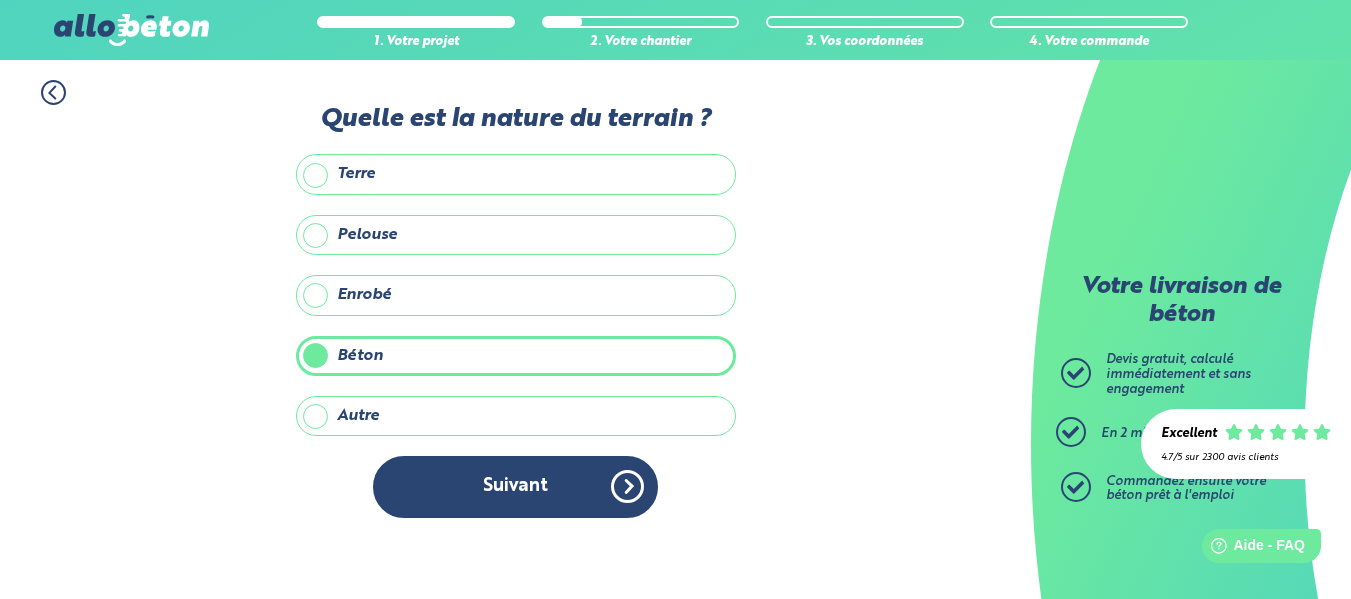 scroll, scrollTop: 0, scrollLeft: 0, axis: both 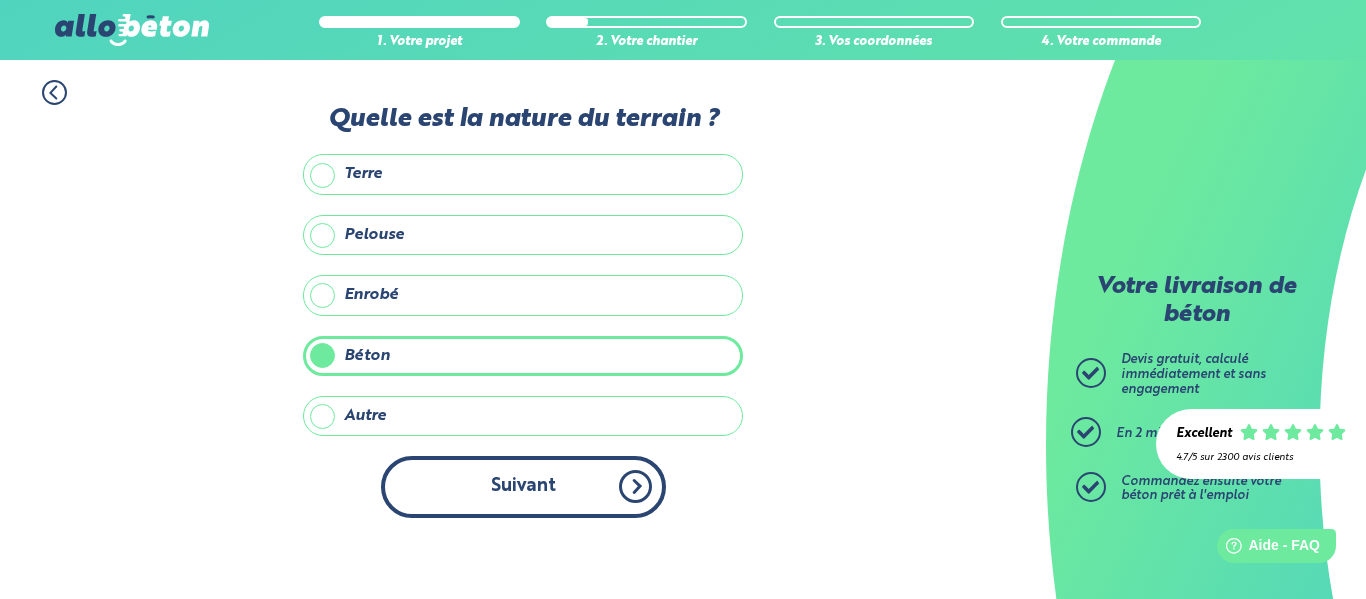 click on "Suivant" at bounding box center (523, 486) 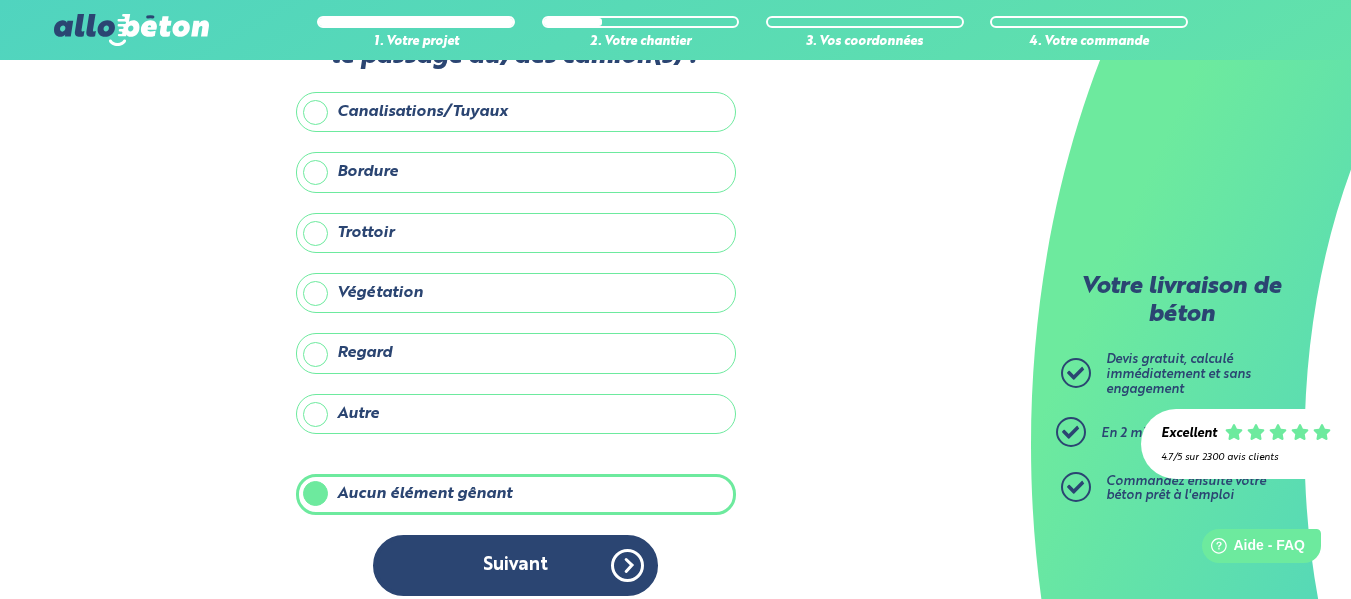 scroll, scrollTop: 109, scrollLeft: 0, axis: vertical 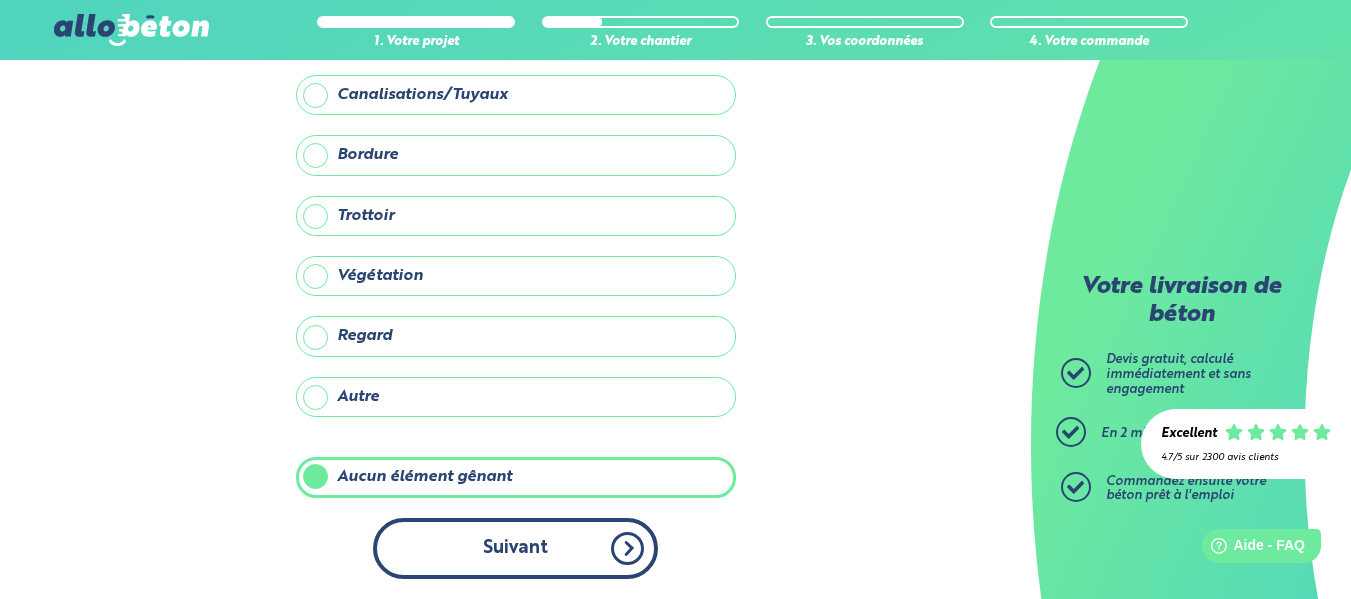 click on "Suivant" at bounding box center [515, 548] 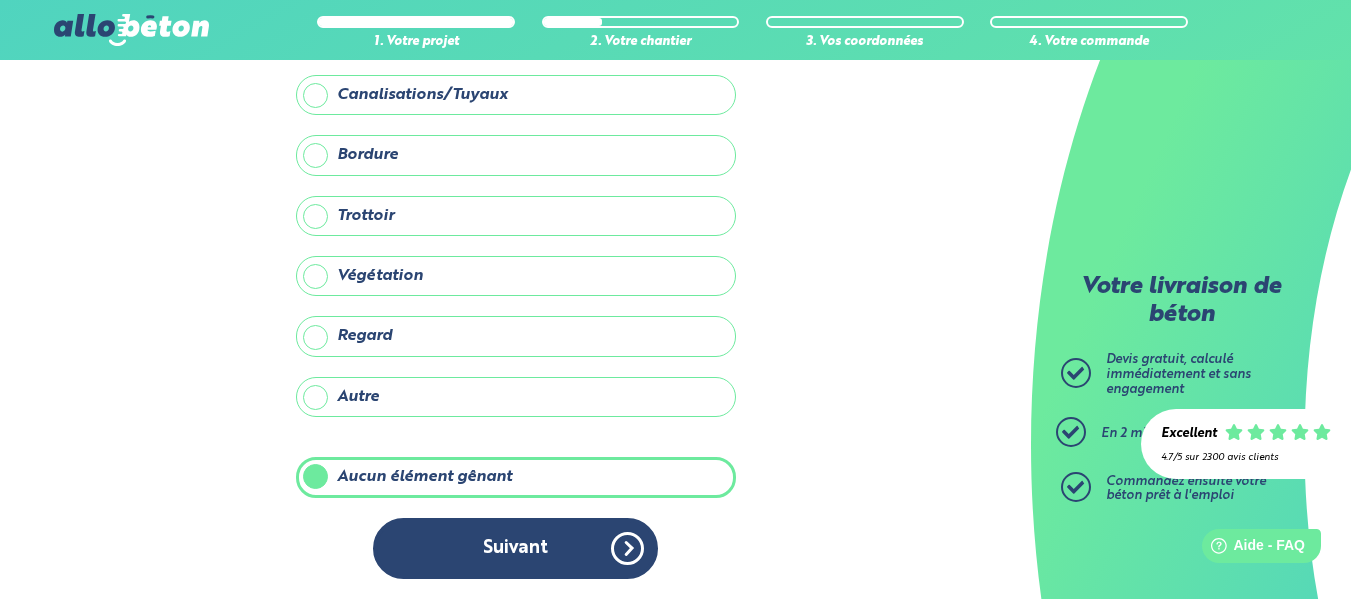 scroll, scrollTop: 0, scrollLeft: 0, axis: both 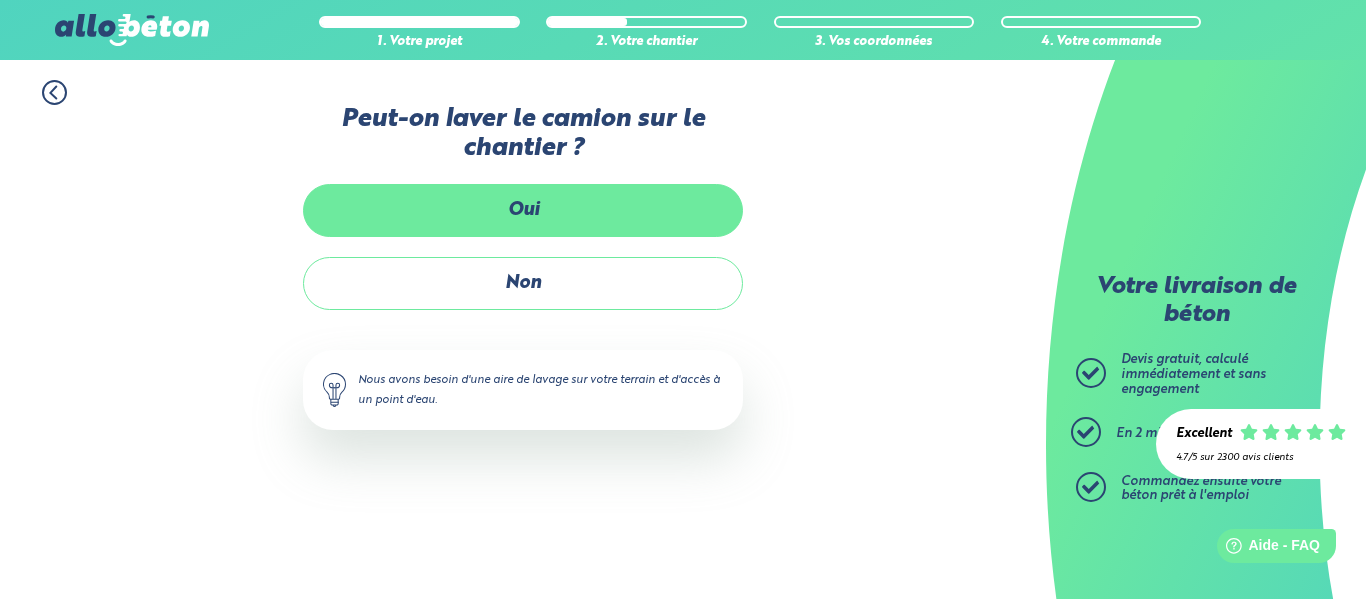 click on "Oui" at bounding box center [523, 210] 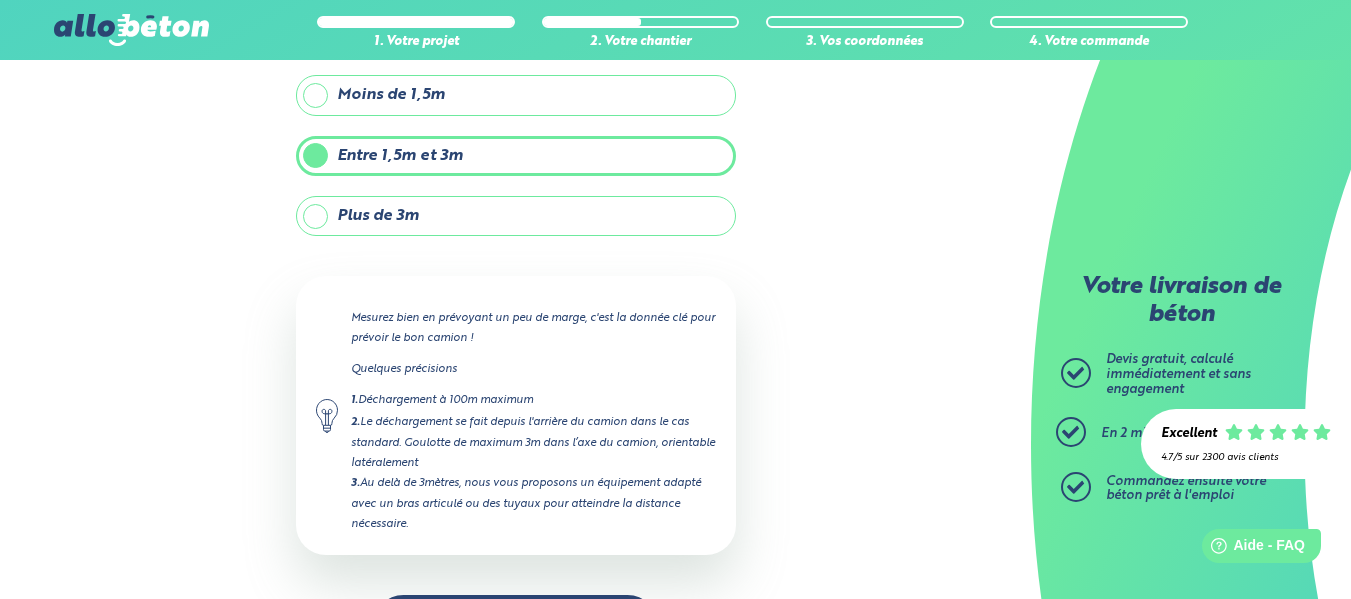 scroll, scrollTop: 215, scrollLeft: 0, axis: vertical 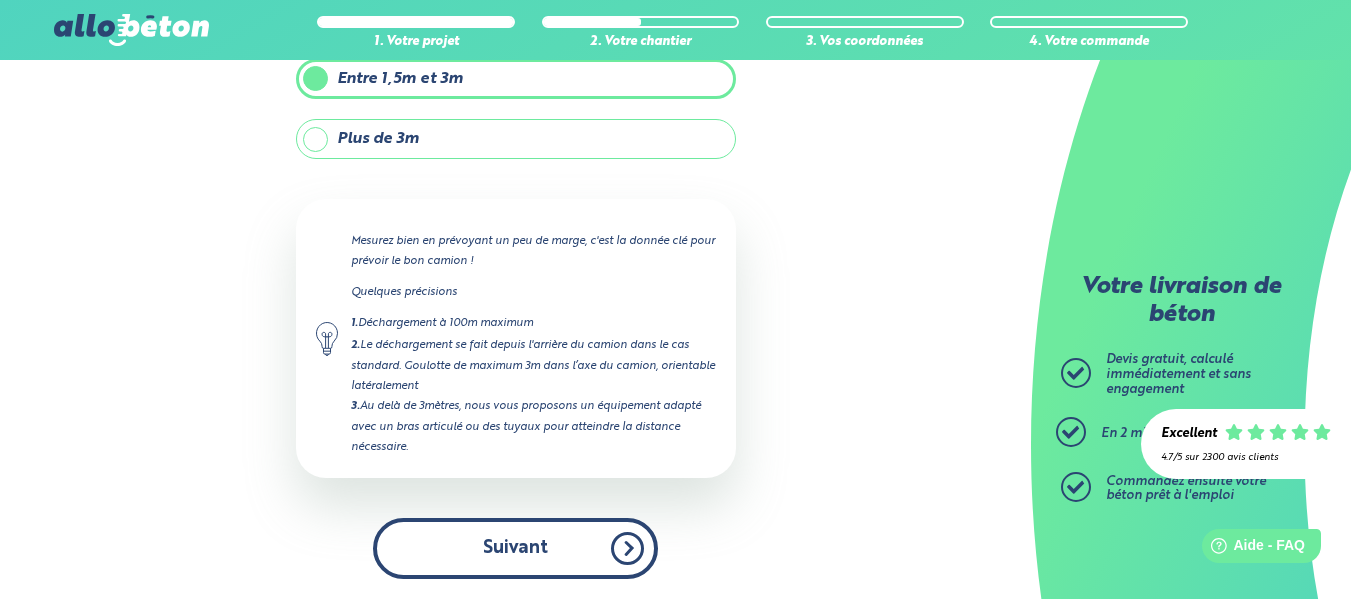 click on "Suivant" at bounding box center (515, 548) 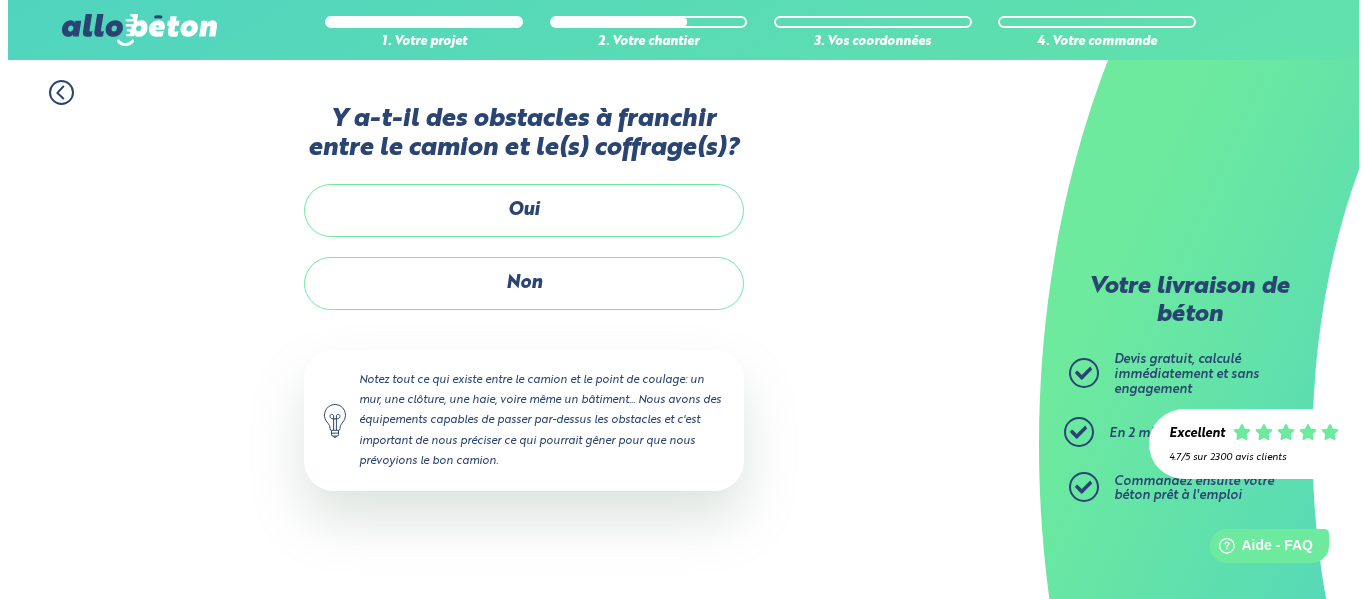 scroll, scrollTop: 0, scrollLeft: 0, axis: both 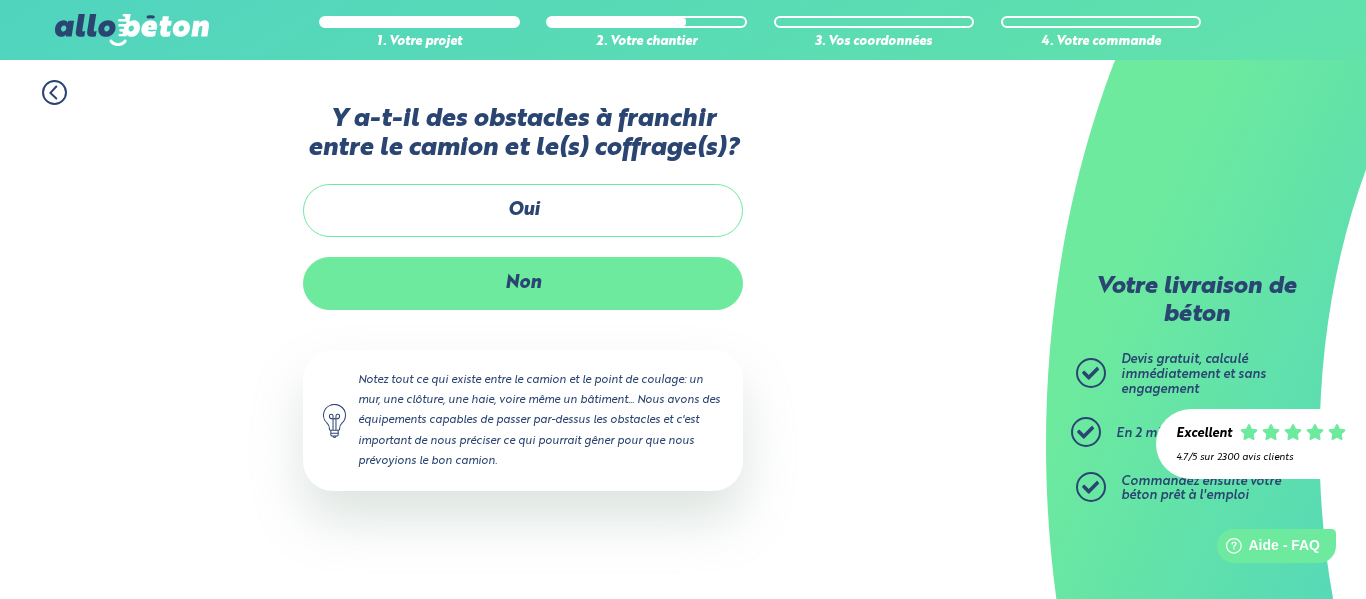 click on "Non" at bounding box center [523, 283] 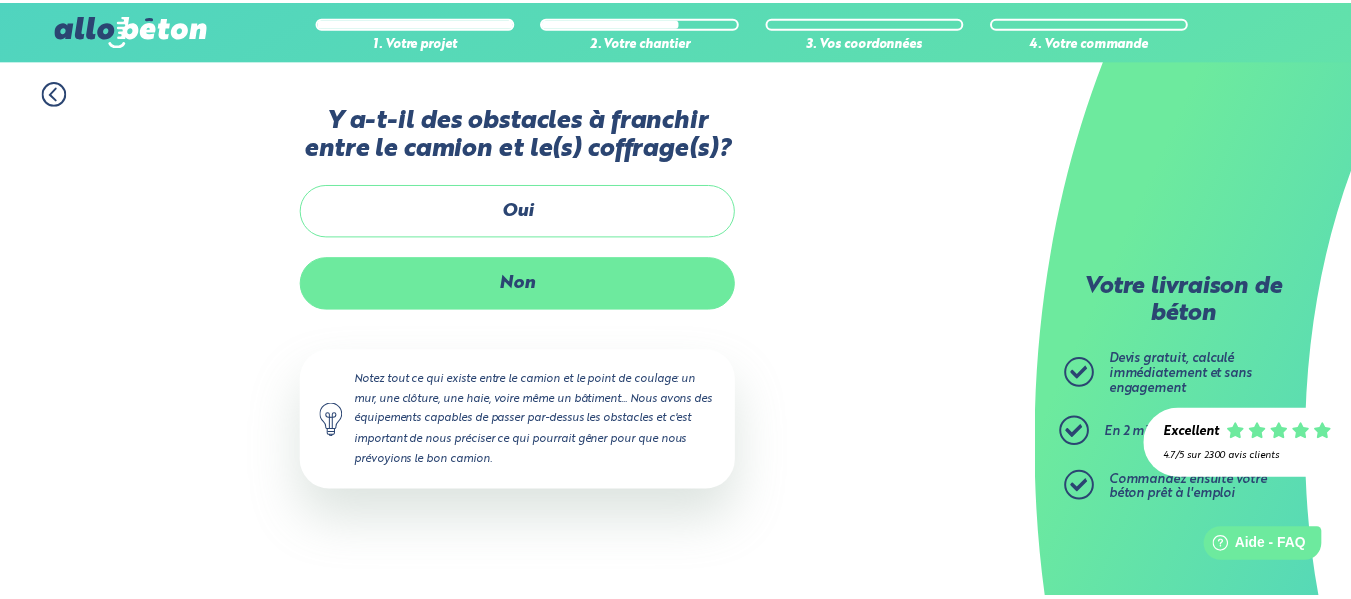 scroll, scrollTop: 328, scrollLeft: 0, axis: vertical 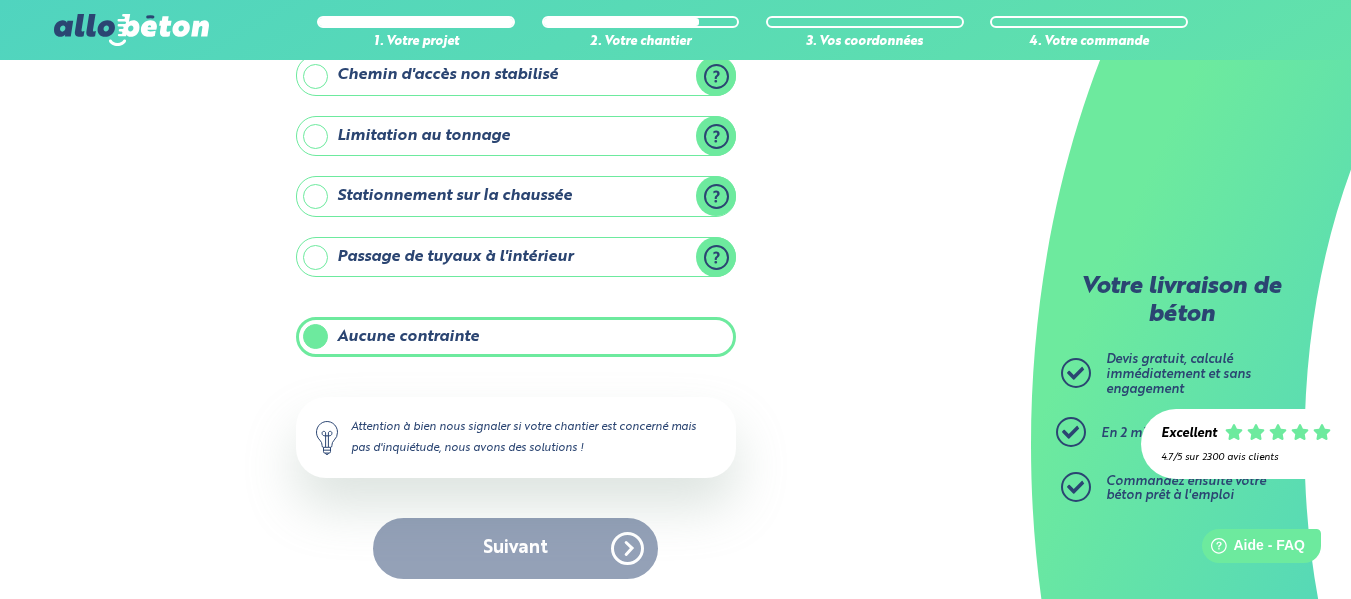 click on "Aucune contrainte" at bounding box center [516, 337] 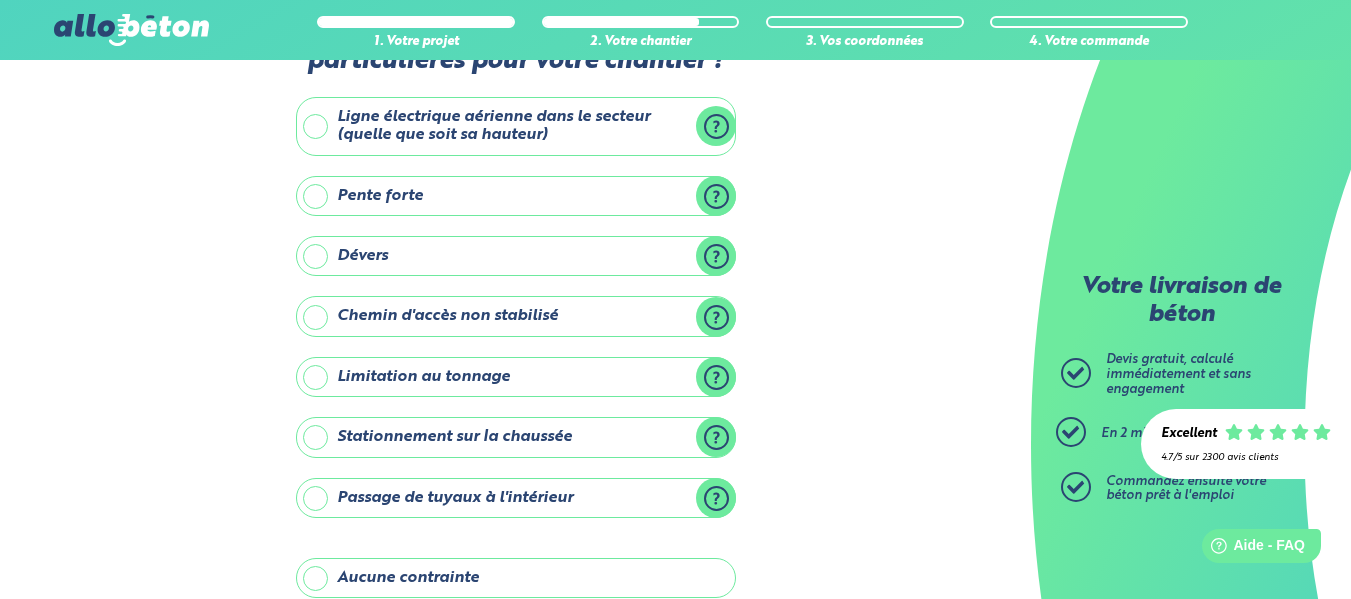 scroll, scrollTop: 200, scrollLeft: 0, axis: vertical 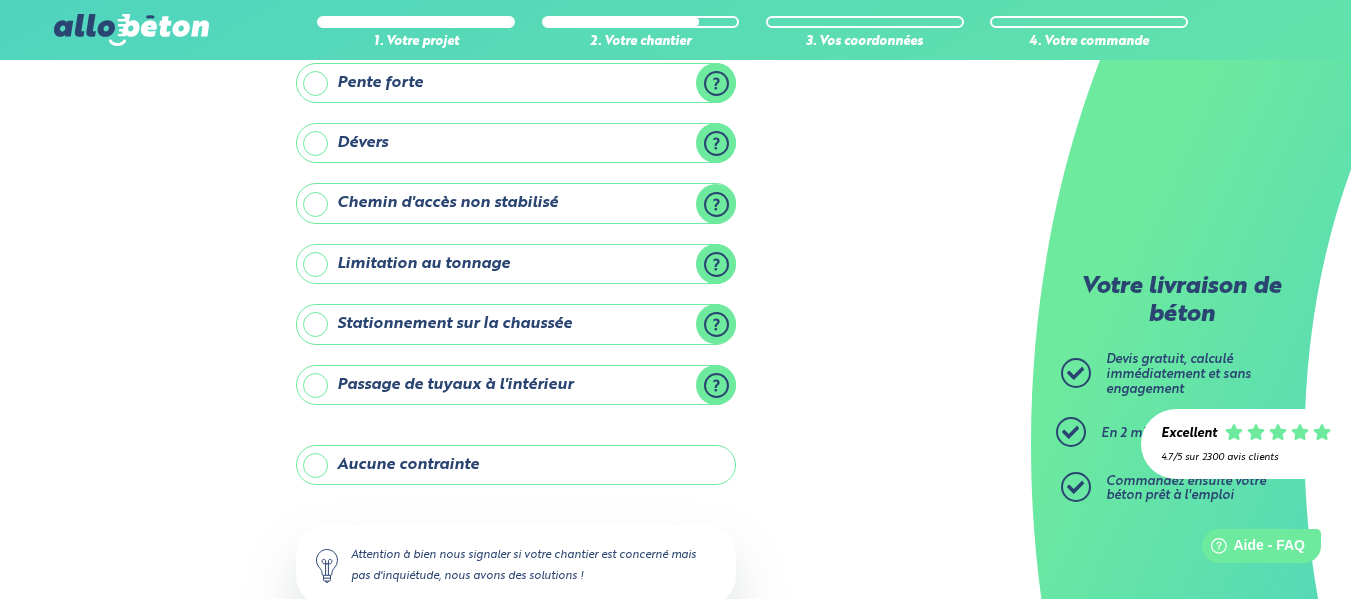 click on "Aucune contrainte" at bounding box center (516, 465) 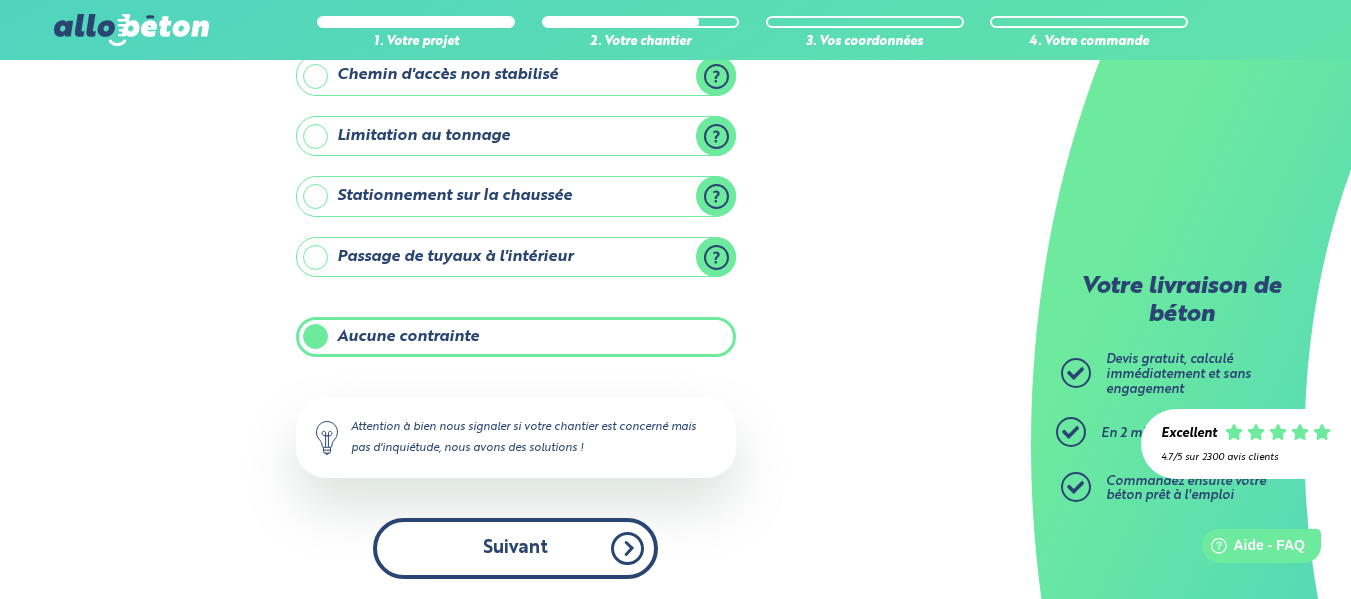 click on "Suivant" at bounding box center [515, 548] 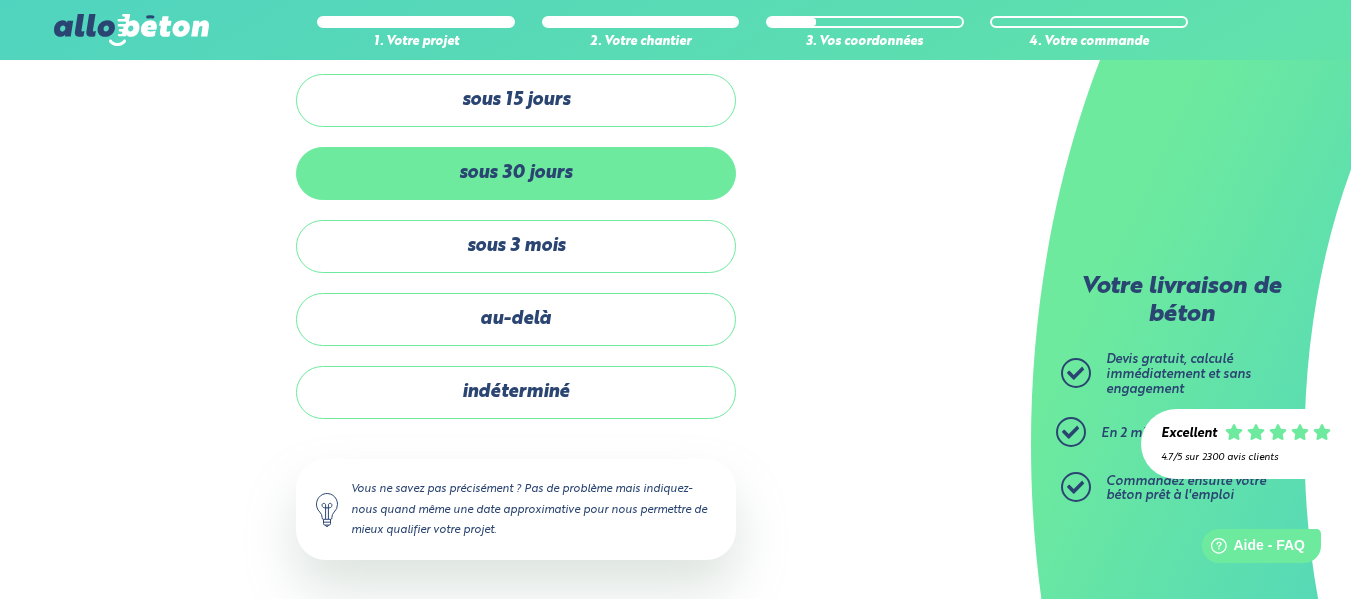 click on "sous 30 jours" at bounding box center [516, 173] 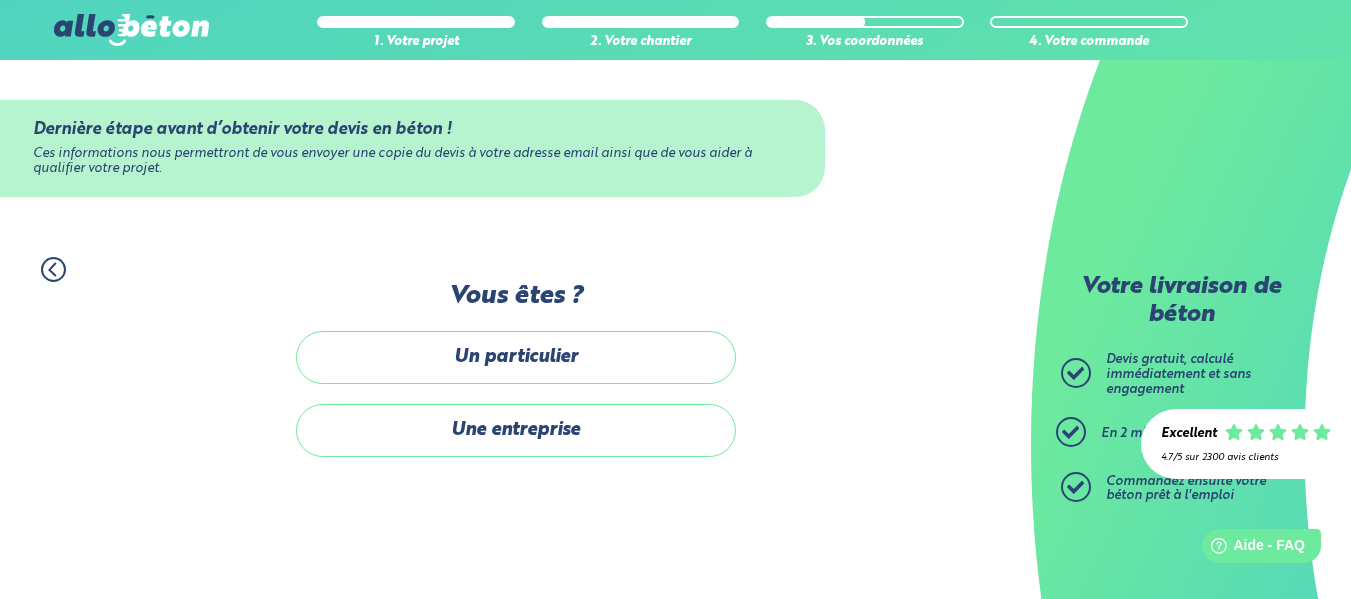 scroll, scrollTop: 0, scrollLeft: 0, axis: both 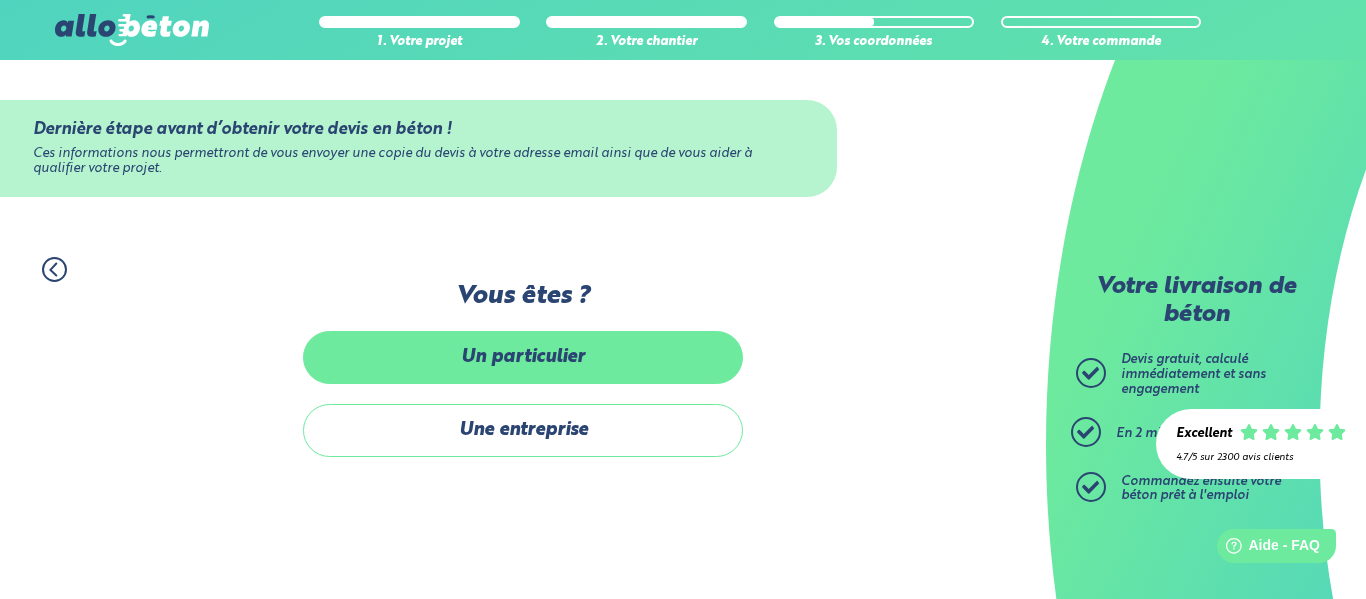 click on "Un particulier" at bounding box center (523, 357) 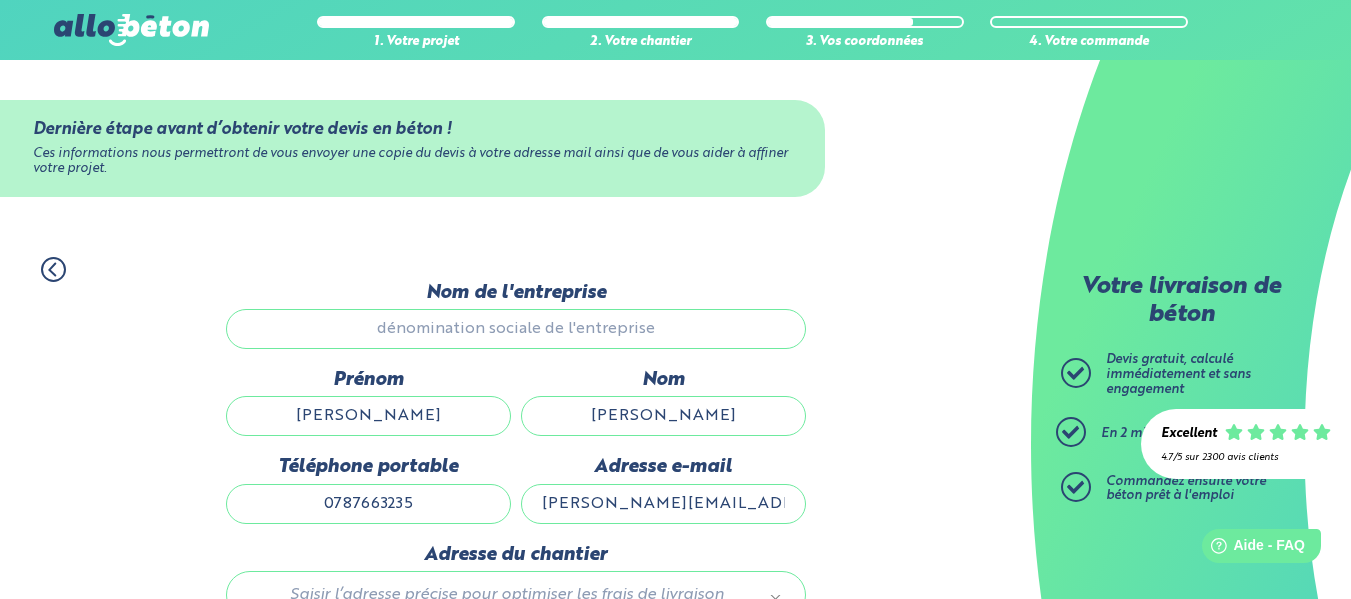 scroll, scrollTop: 2, scrollLeft: 0, axis: vertical 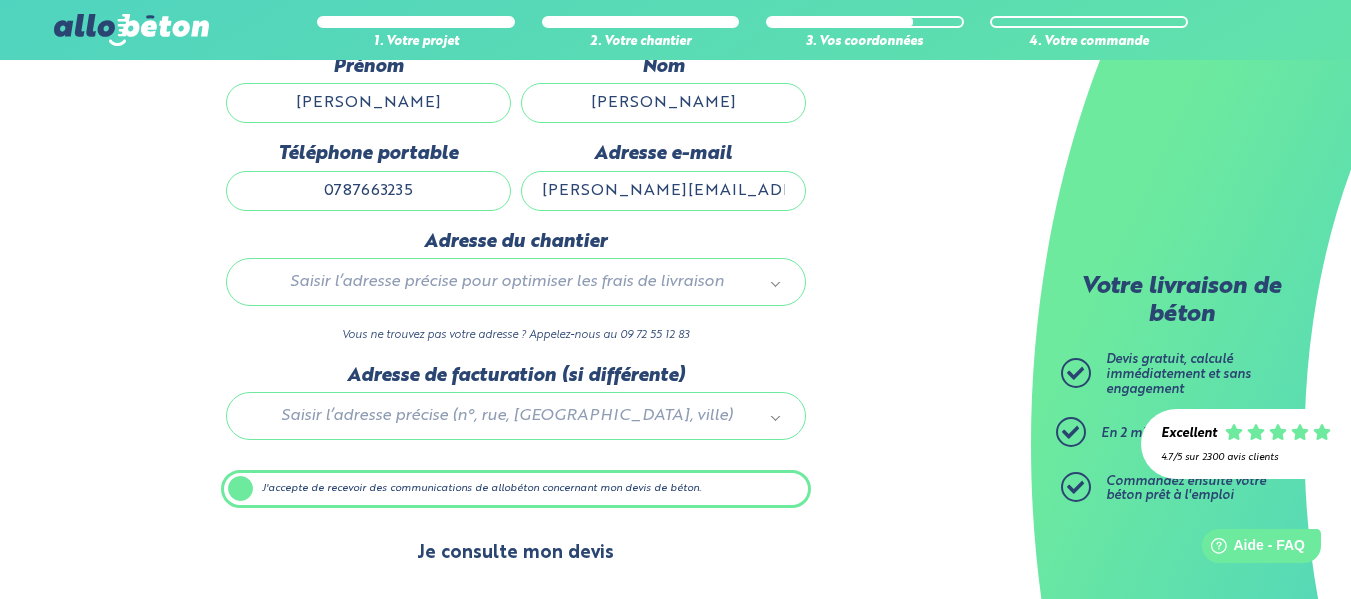 click on "Je consulte mon devis" at bounding box center (515, 553) 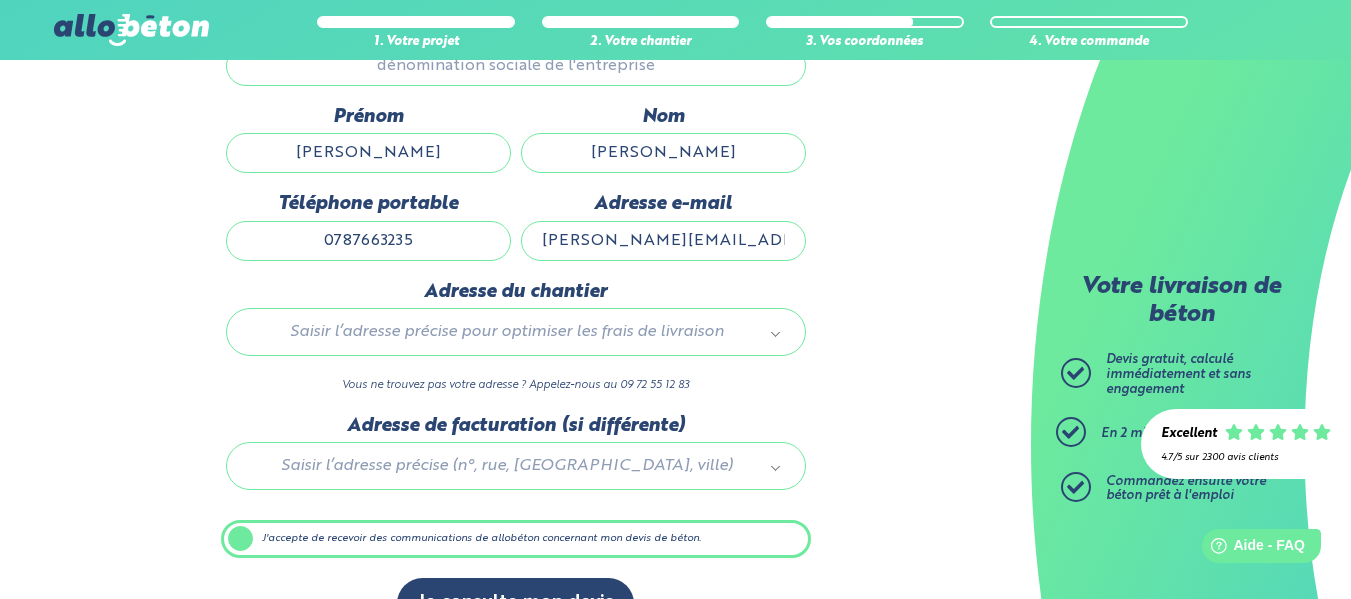 scroll, scrollTop: 313, scrollLeft: 0, axis: vertical 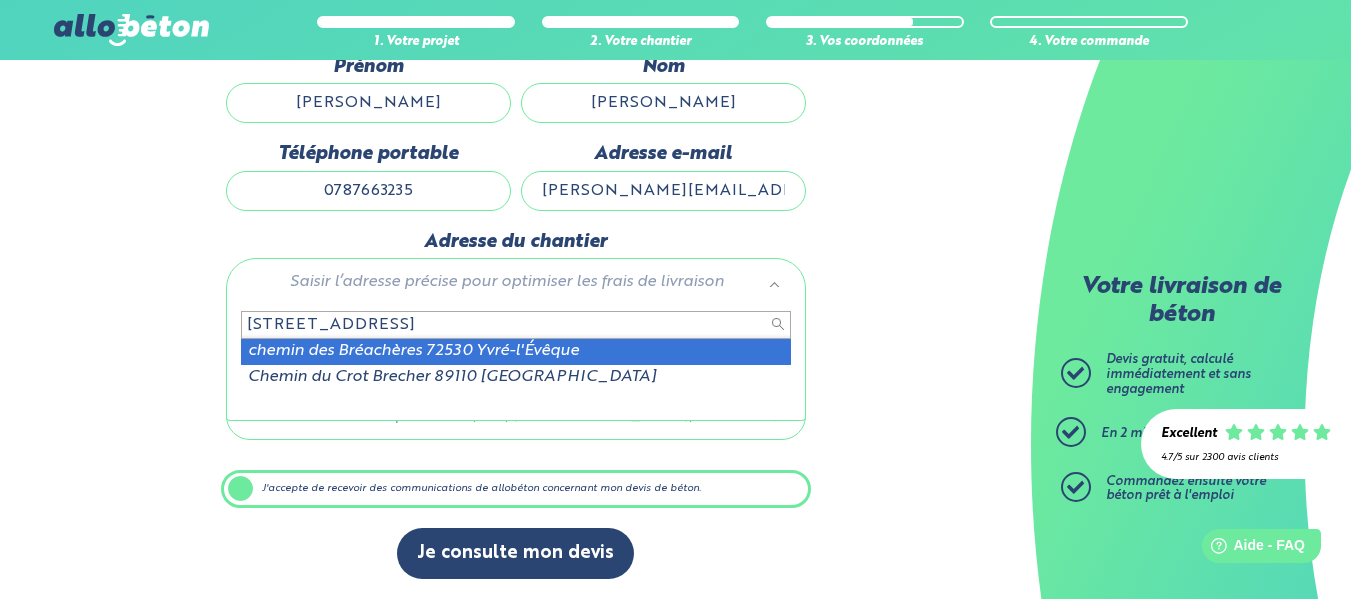 type on "164 chemin des breachere" 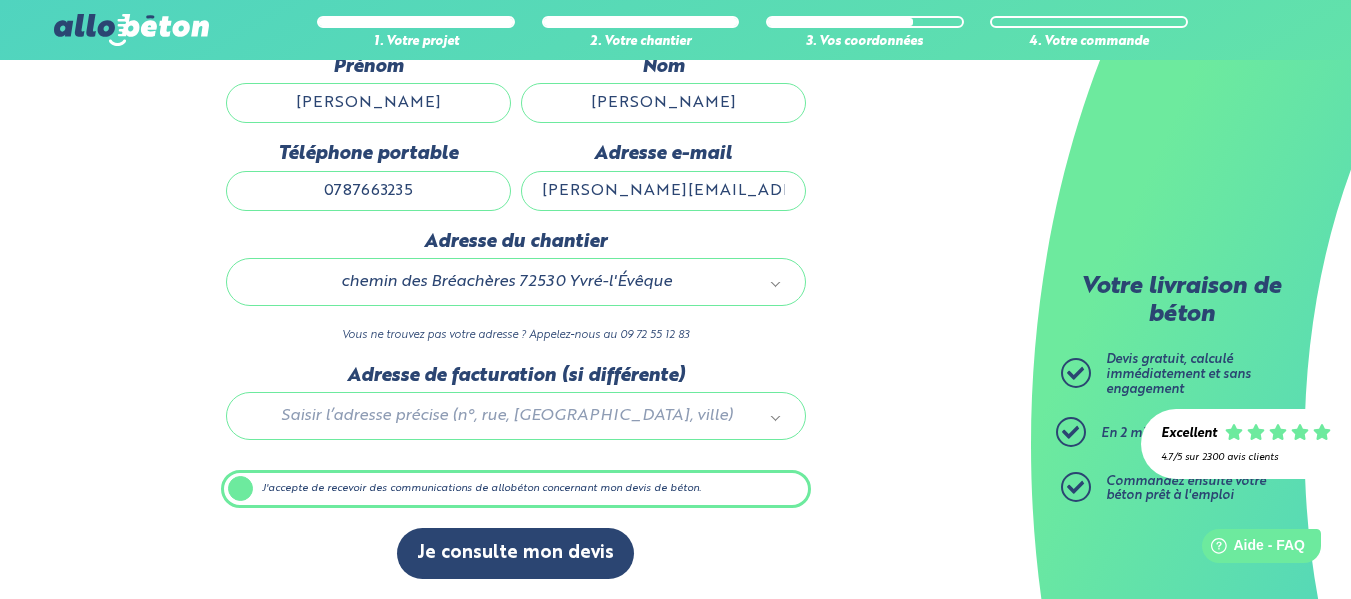 click at bounding box center (516, 412) 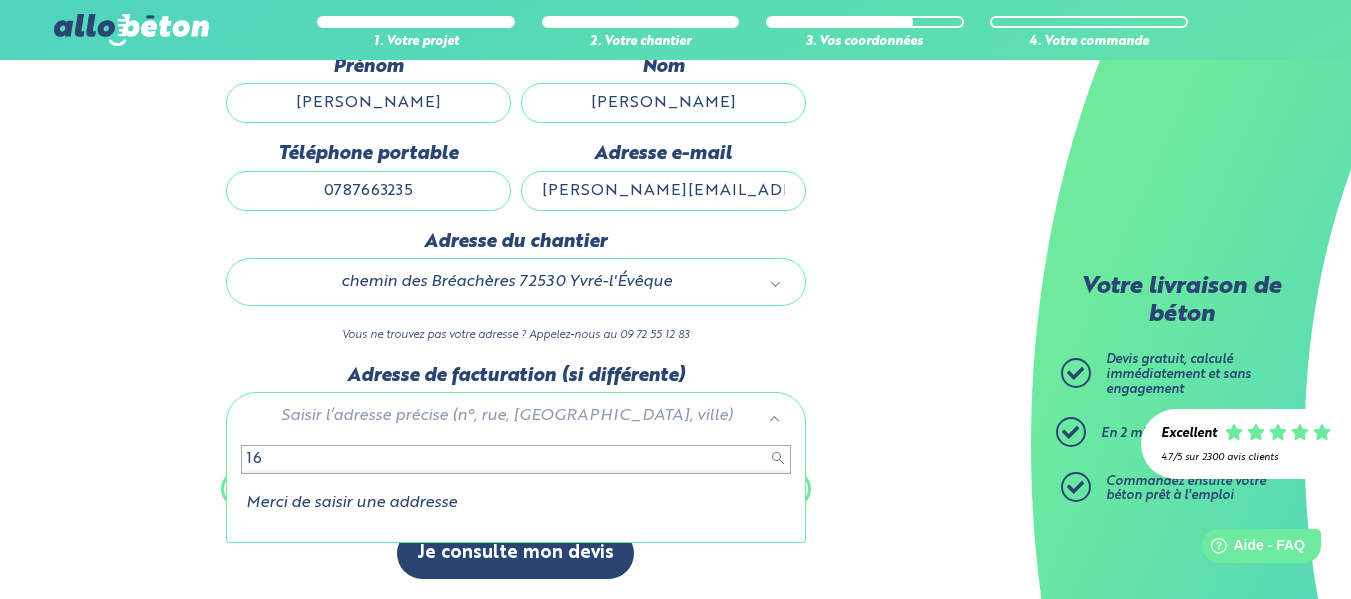 type on "164" 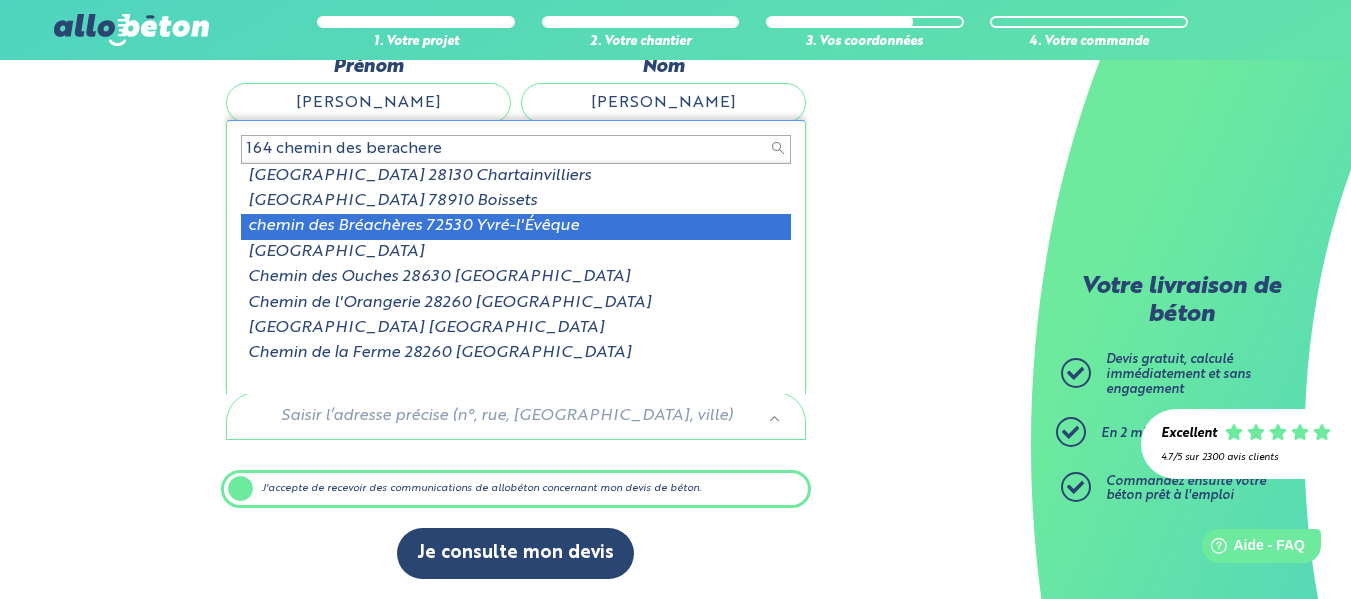 type on "164 chemin des berachere" 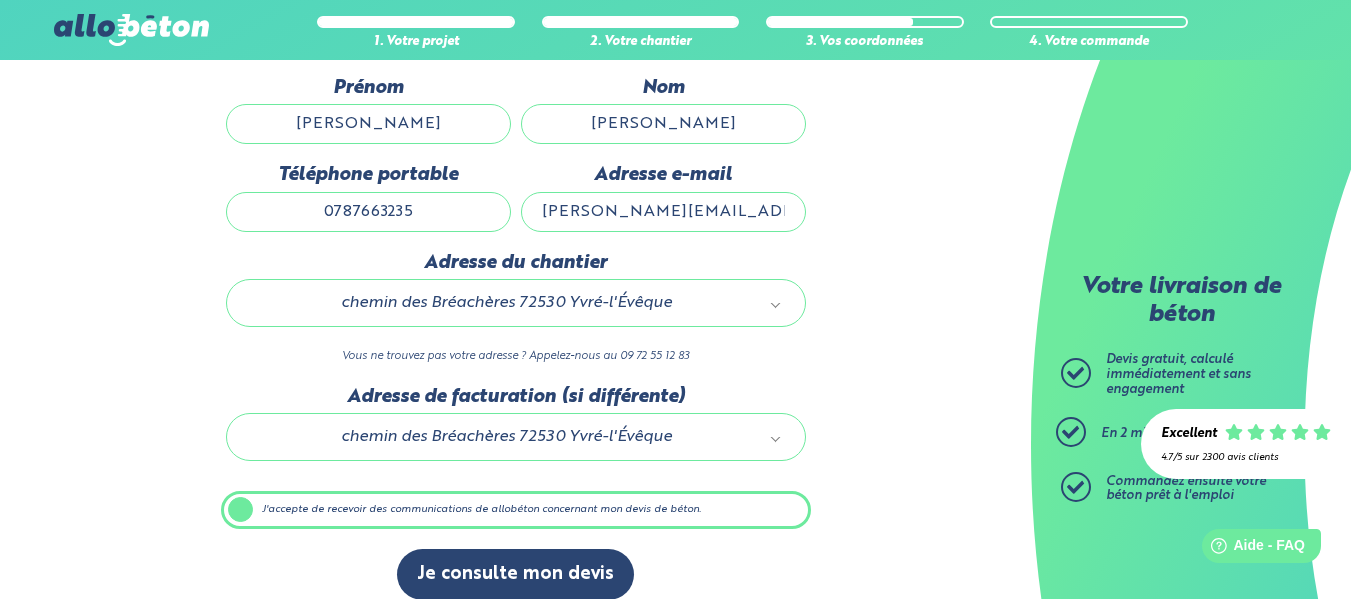 scroll, scrollTop: 313, scrollLeft: 0, axis: vertical 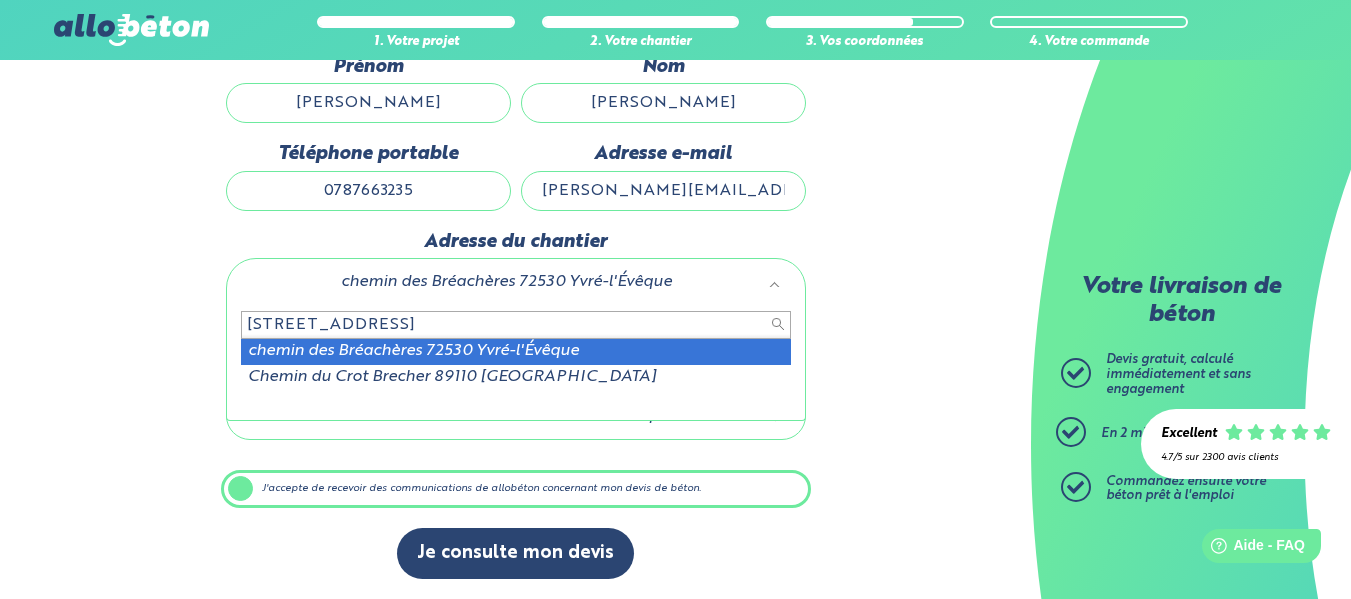 type on "[STREET_ADDRESS]" 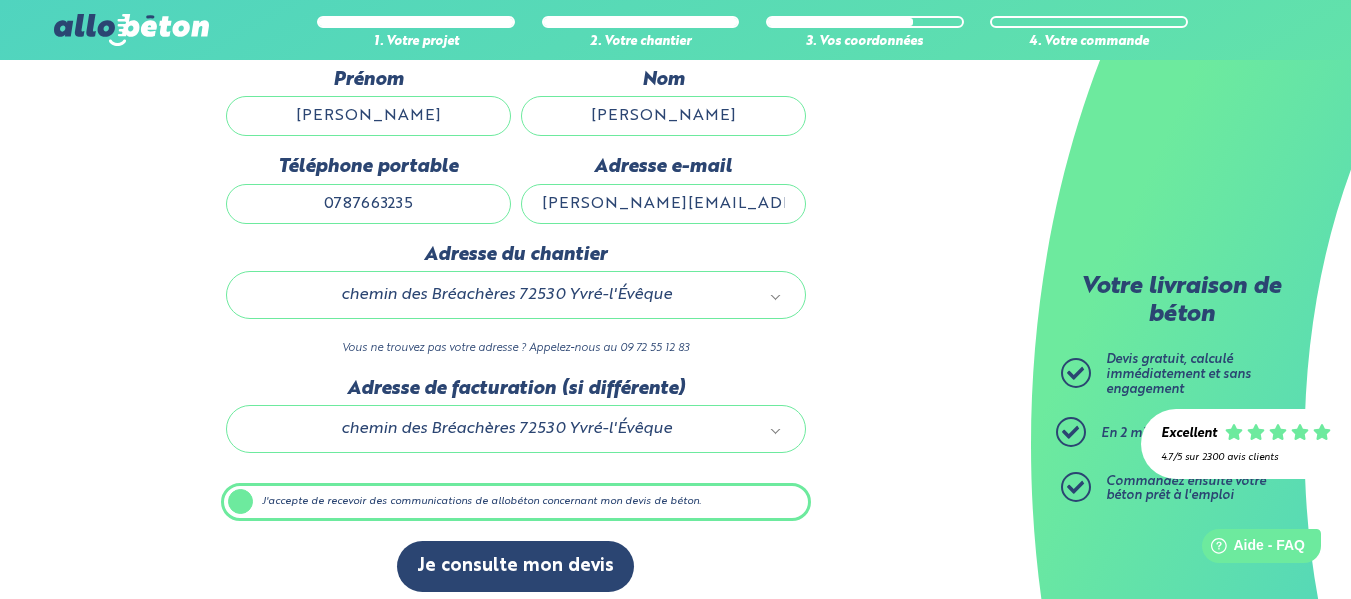 scroll, scrollTop: 313, scrollLeft: 0, axis: vertical 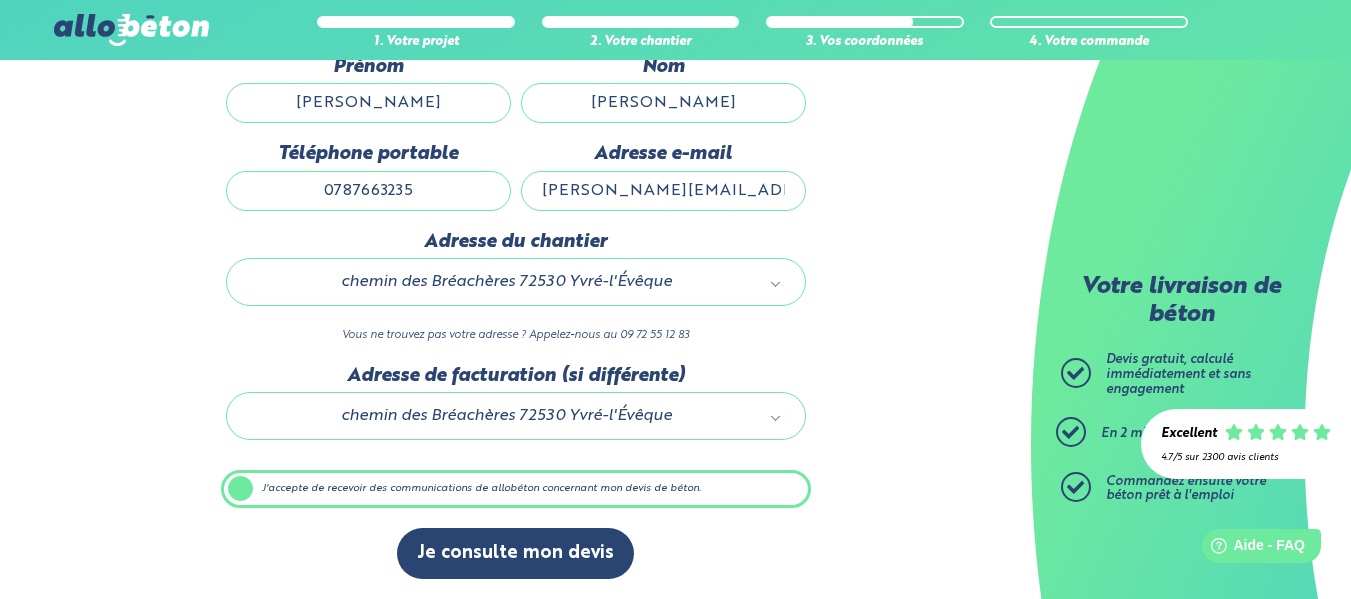 click on "J'accepte de recevoir des communications de allobéton concernant mon devis de béton." at bounding box center [516, 489] 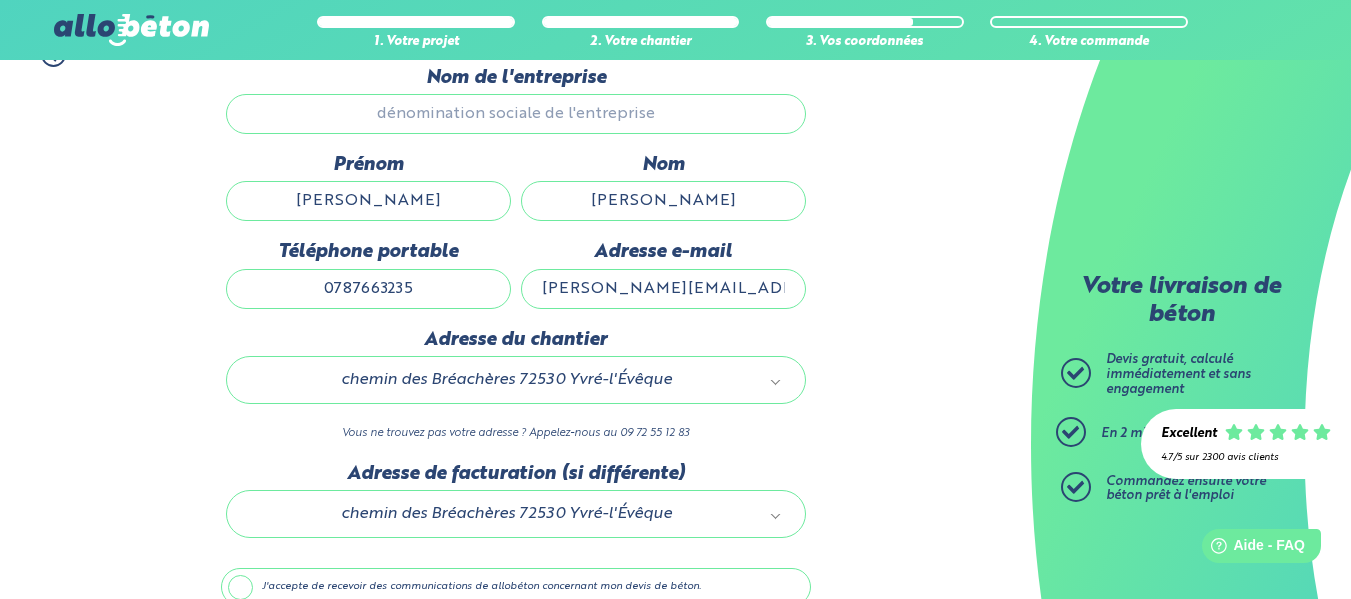 scroll, scrollTop: 313, scrollLeft: 0, axis: vertical 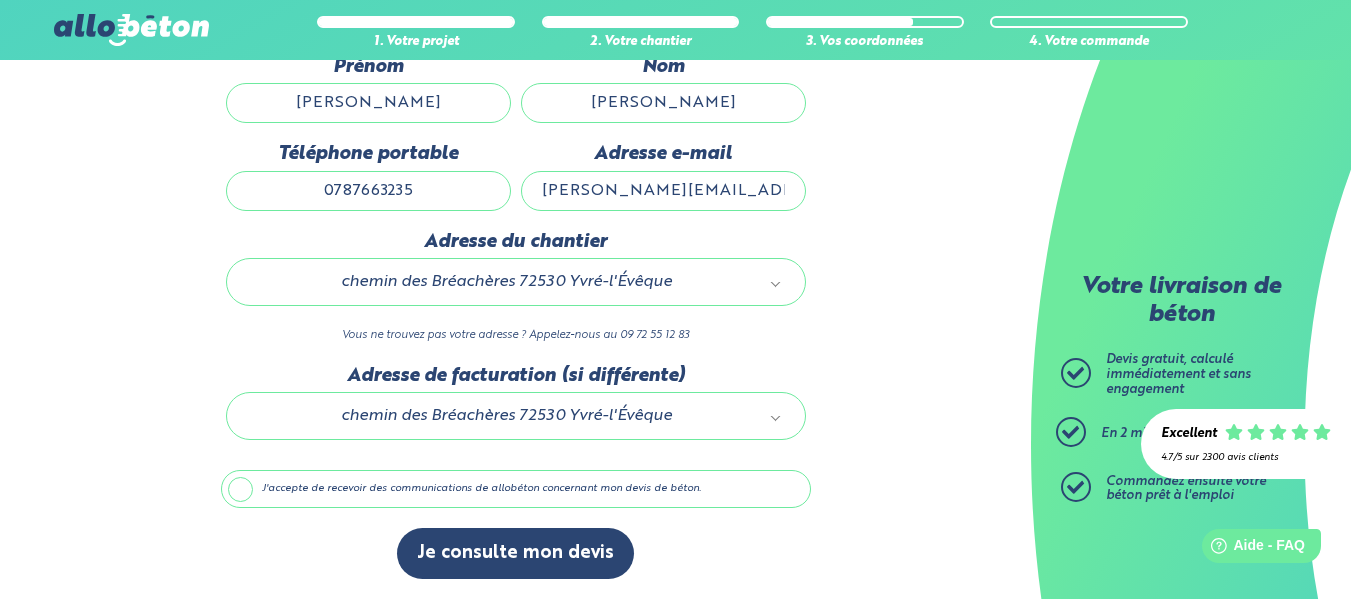 click on "J'accepte de recevoir des communications de allobéton concernant mon devis de béton." at bounding box center (516, 489) 